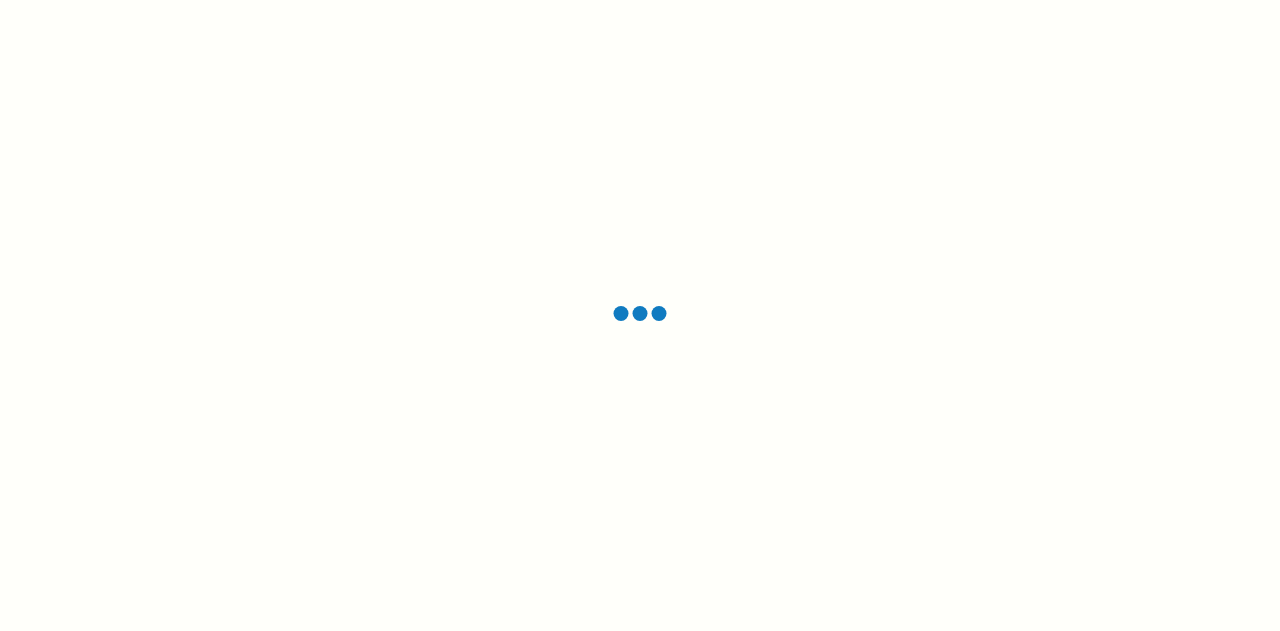 scroll, scrollTop: 0, scrollLeft: 0, axis: both 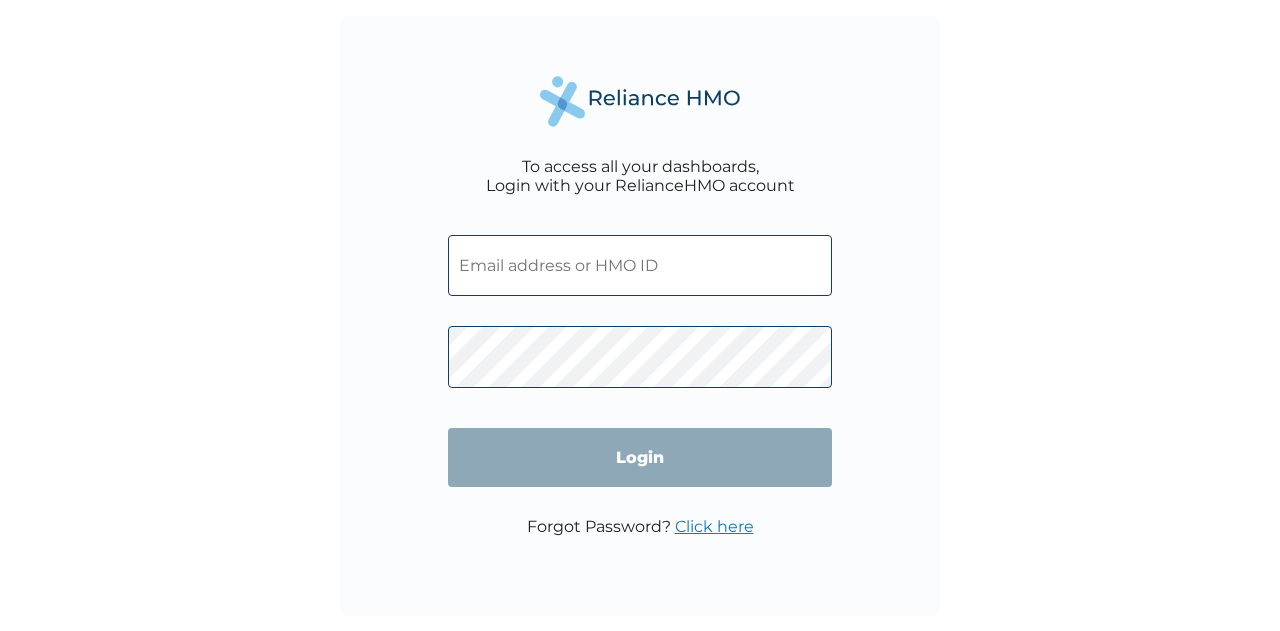 click at bounding box center (640, 265) 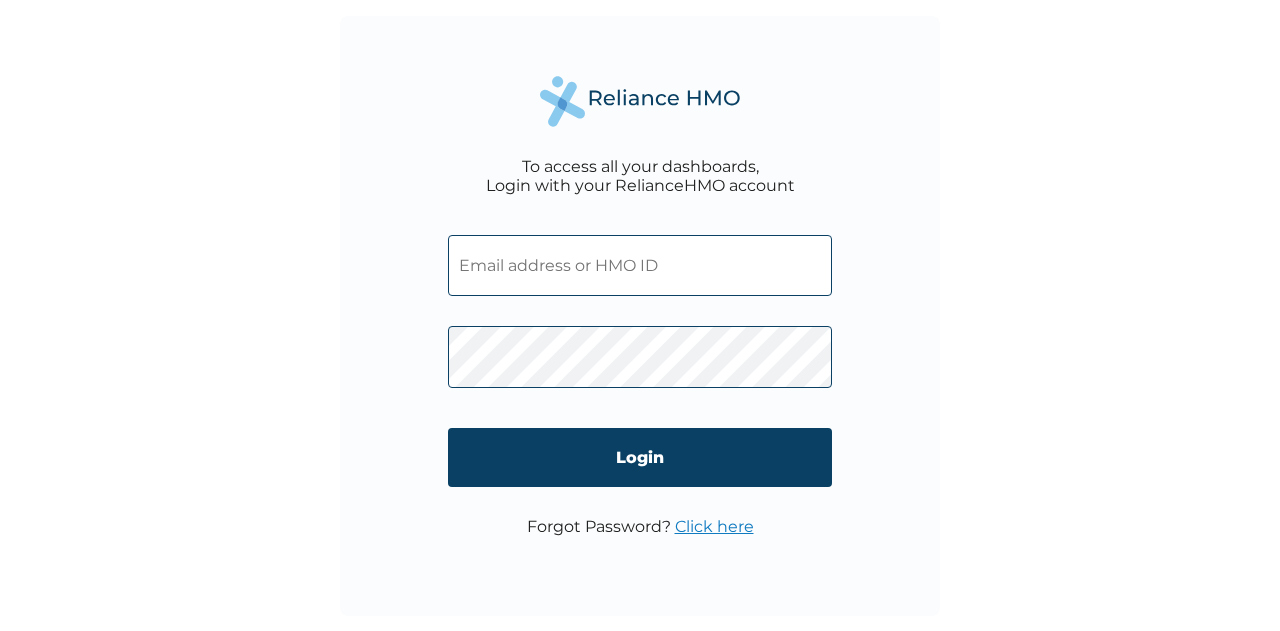 click at bounding box center (640, 265) 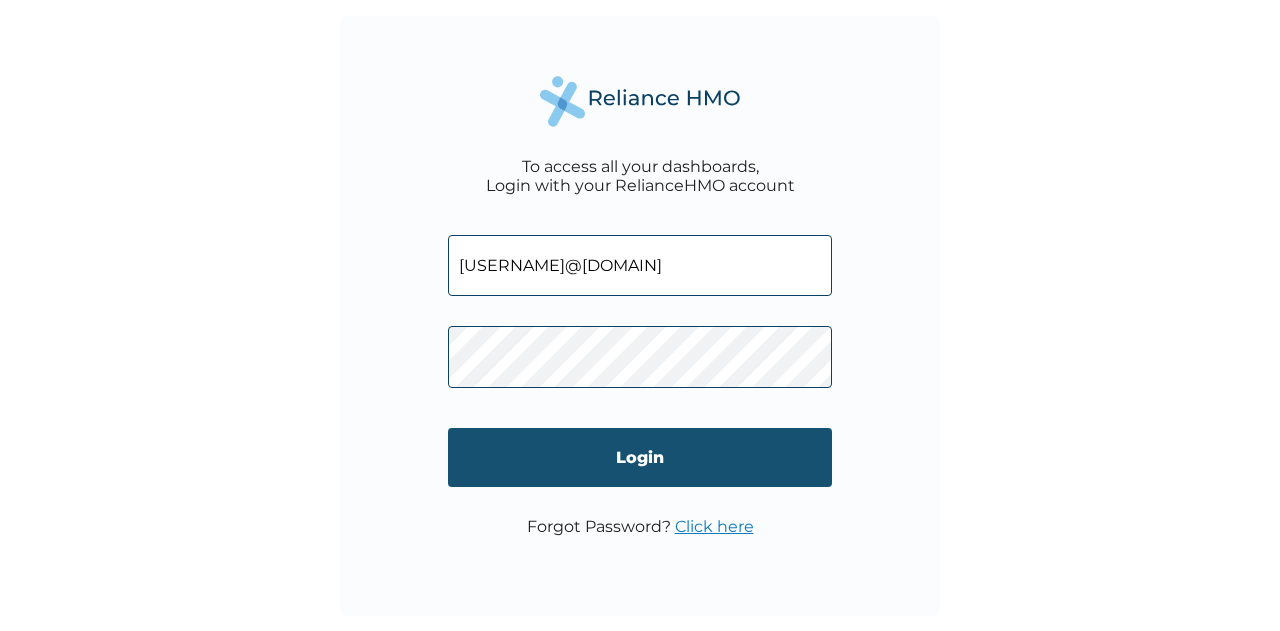 type on "jolawale20202@gmail.com" 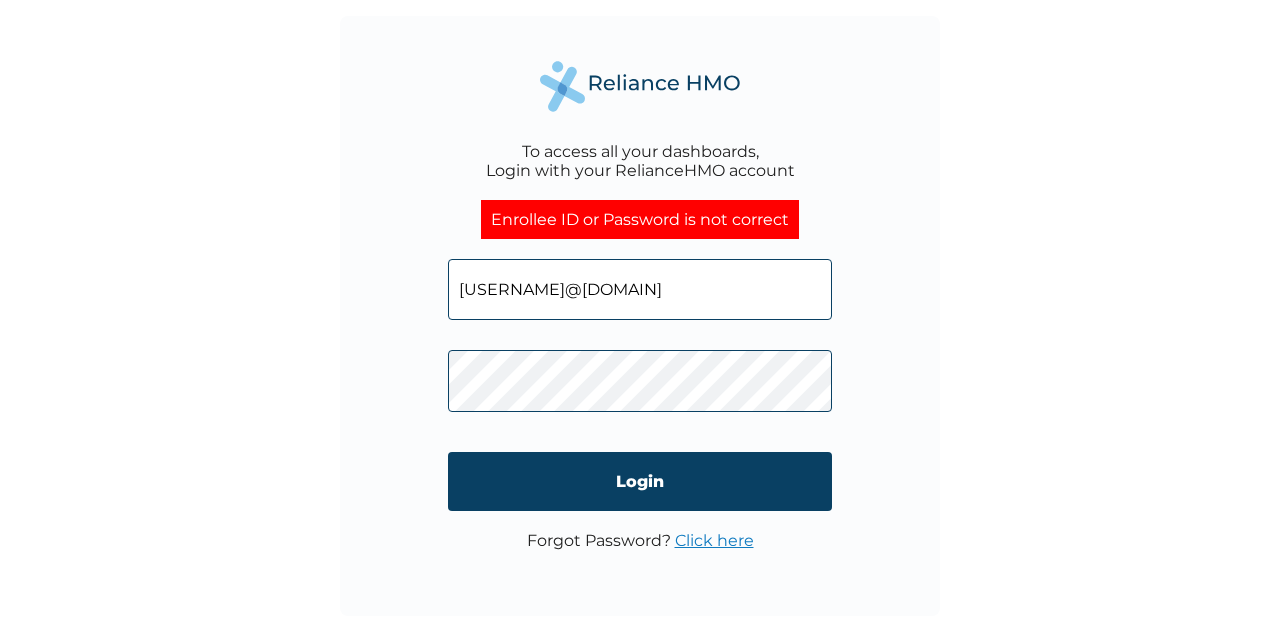 click on "Login" at bounding box center (640, 481) 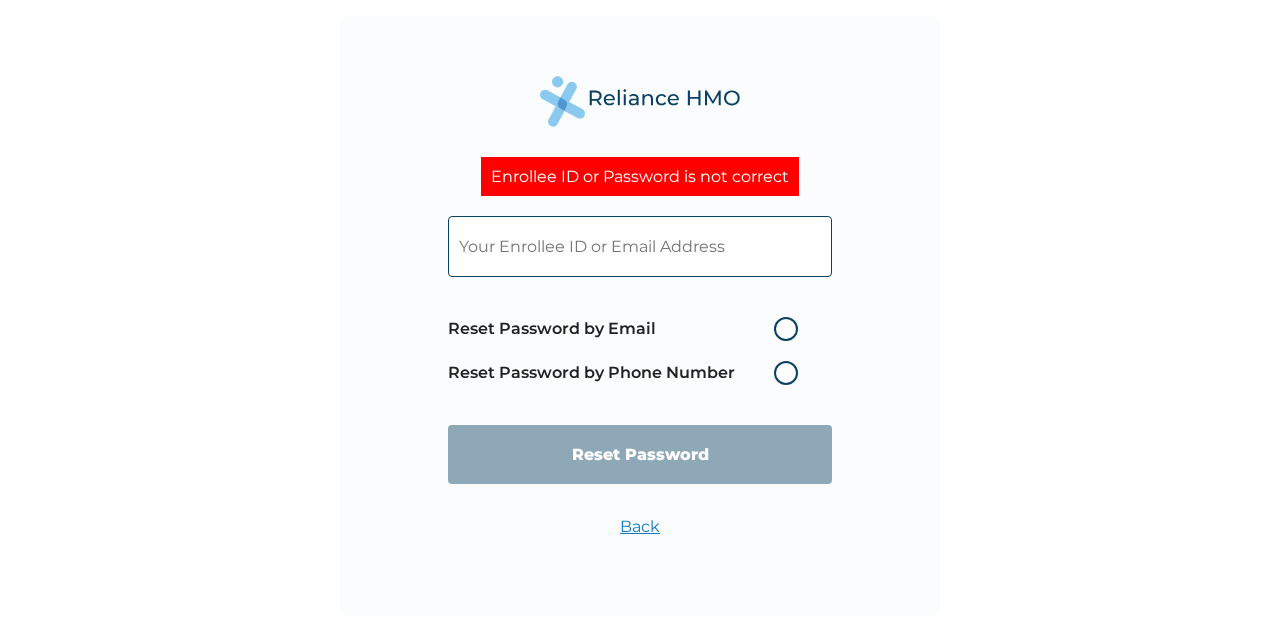 click at bounding box center [640, 246] 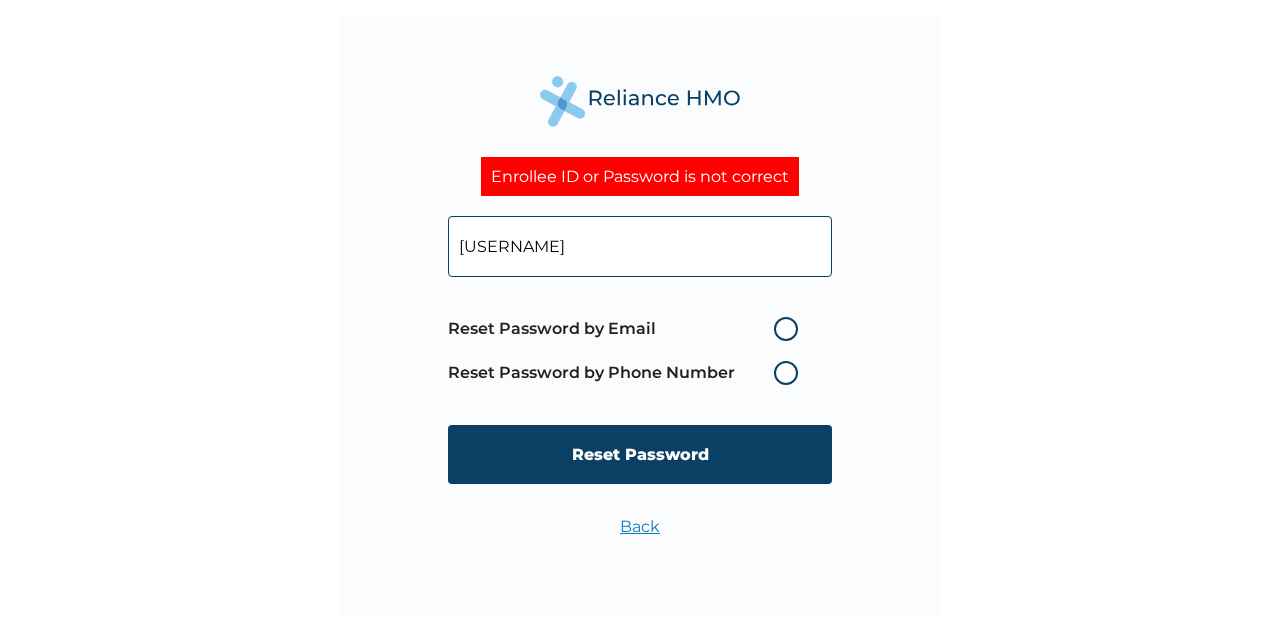 type on "jolawale20202@gmail.com" 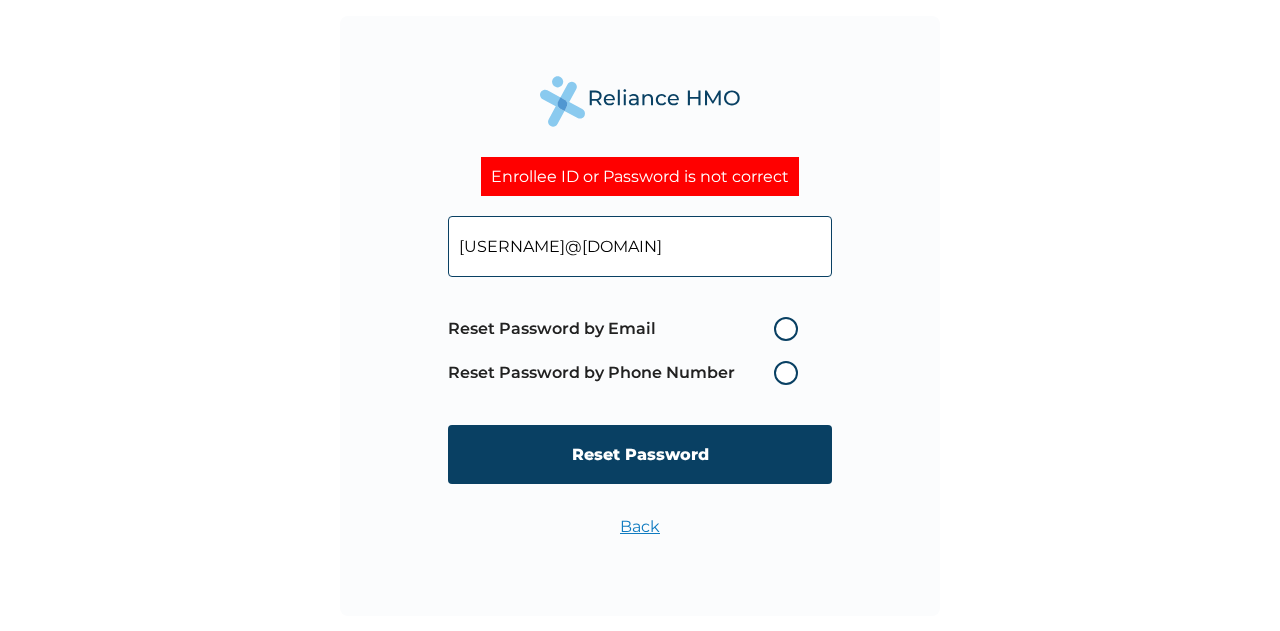 click on "Reset Password by Email" at bounding box center (628, 329) 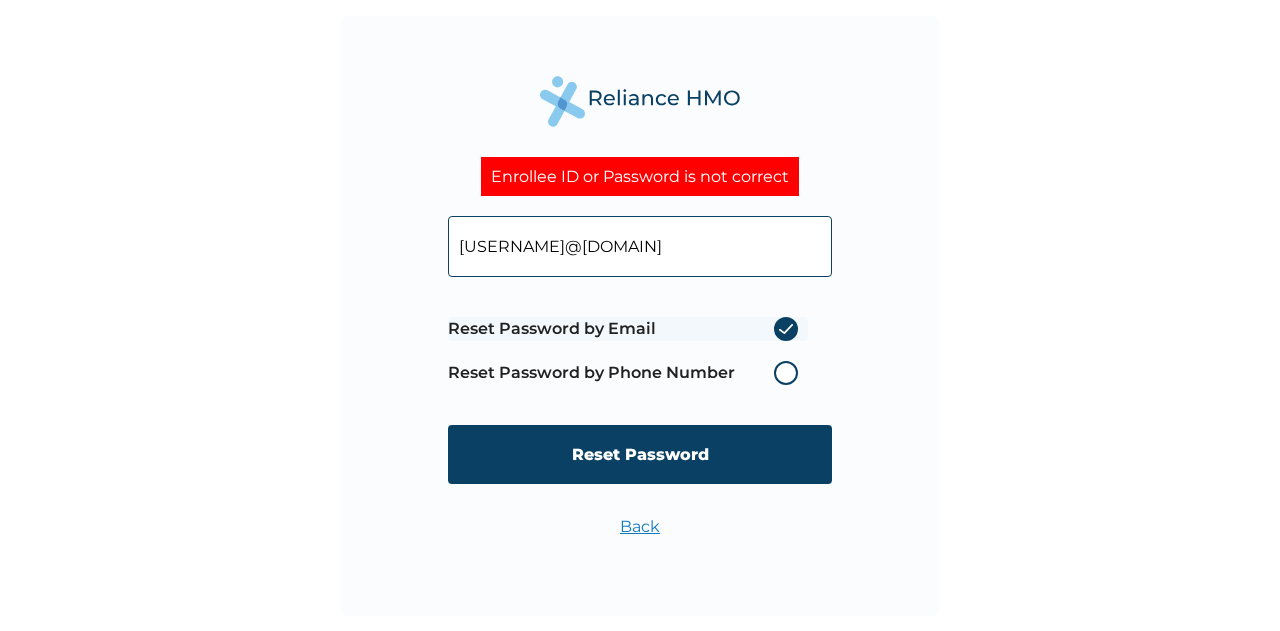 radio on "true" 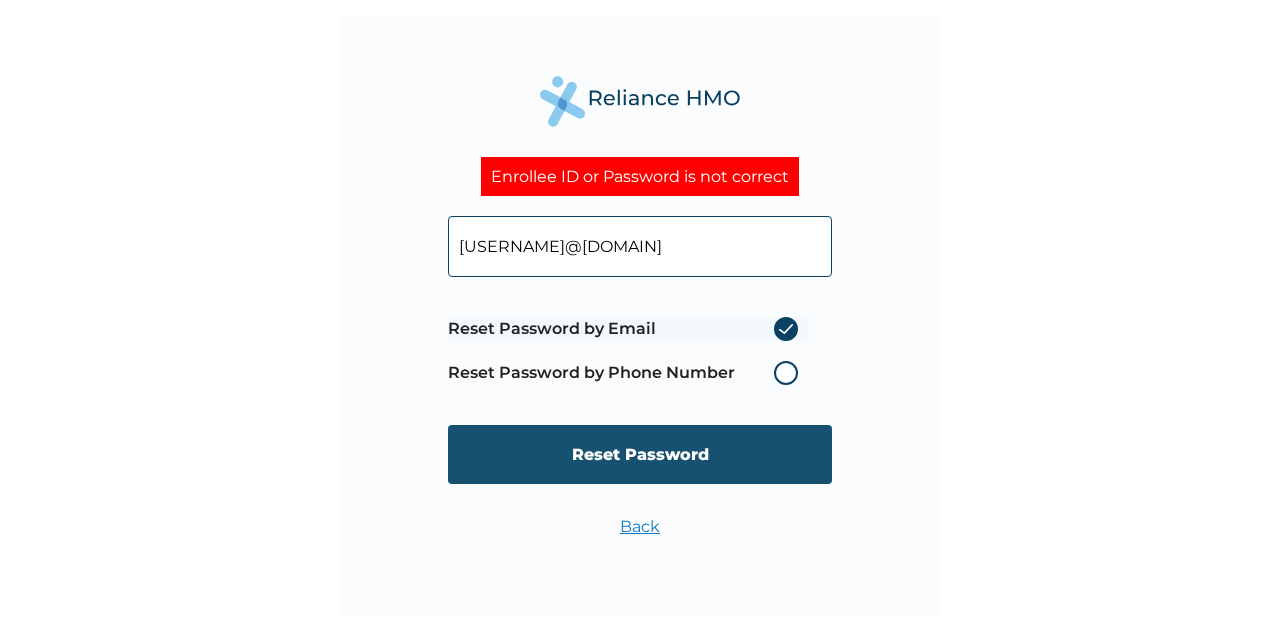 click on "Reset Password" at bounding box center (640, 454) 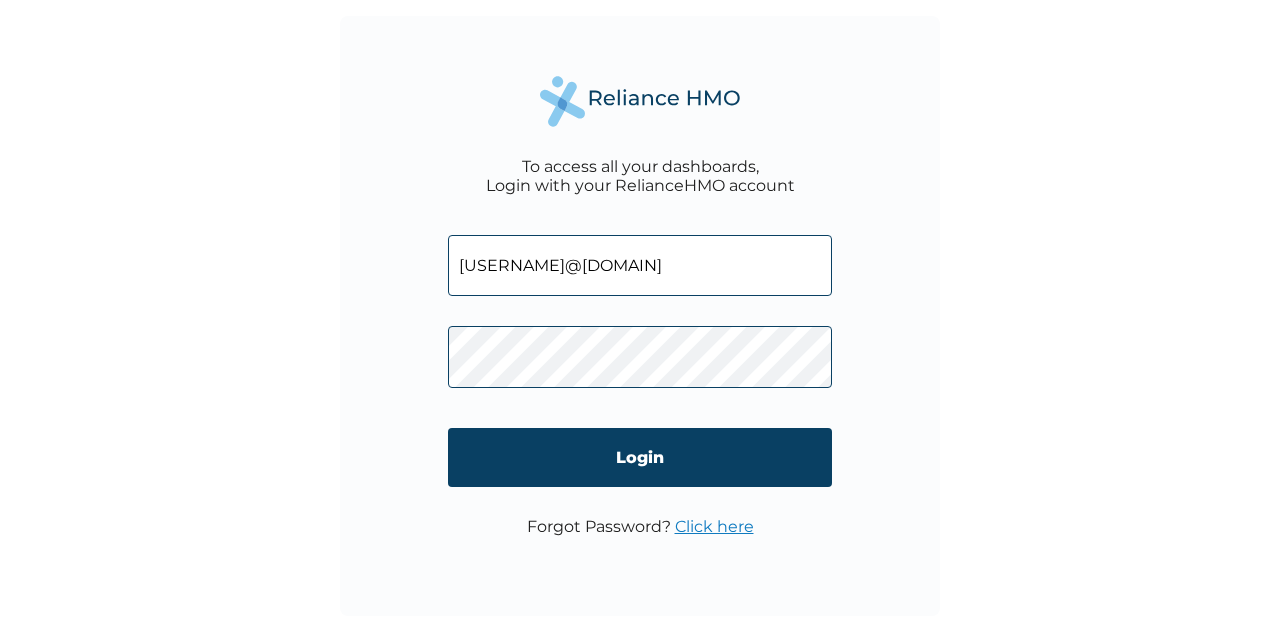 click on "jolawale20202@gmail.com" at bounding box center (640, 265) 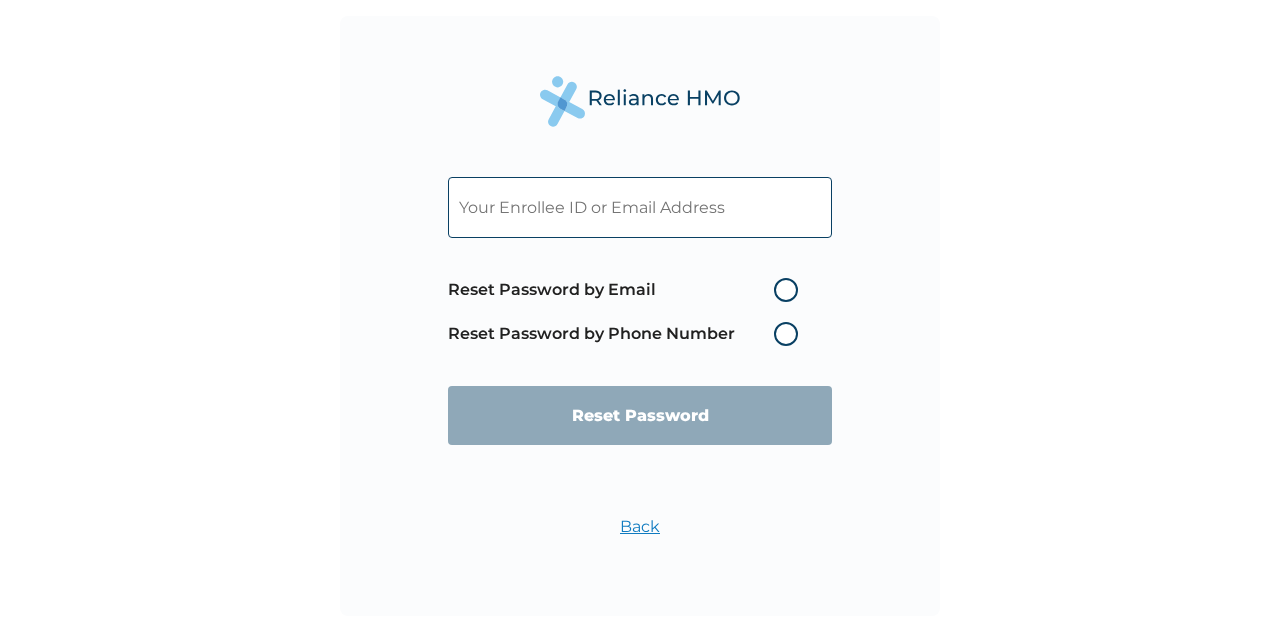 click on "Reset Password by Email" at bounding box center (628, 290) 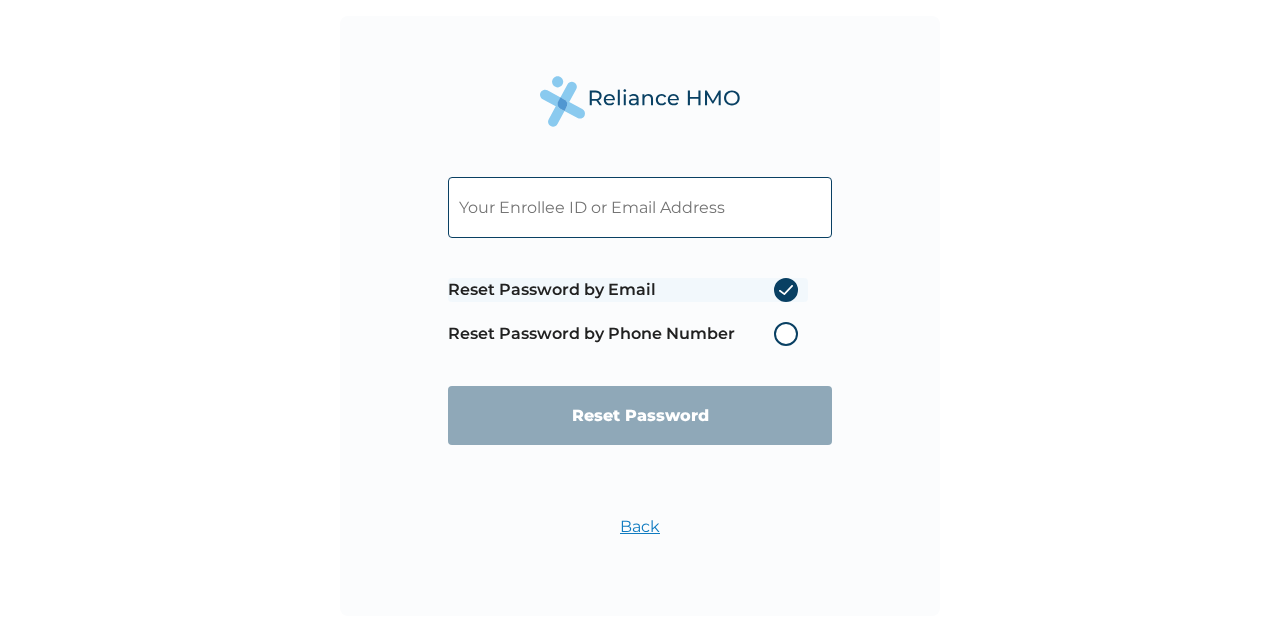 radio on "true" 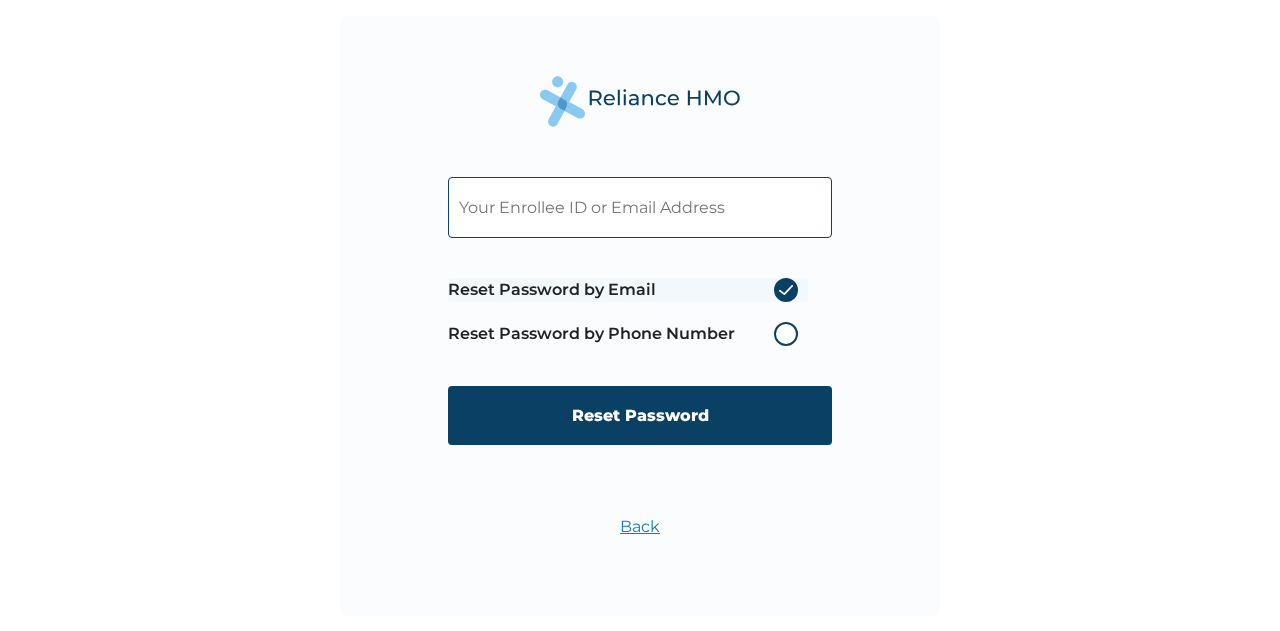 click at bounding box center (640, 207) 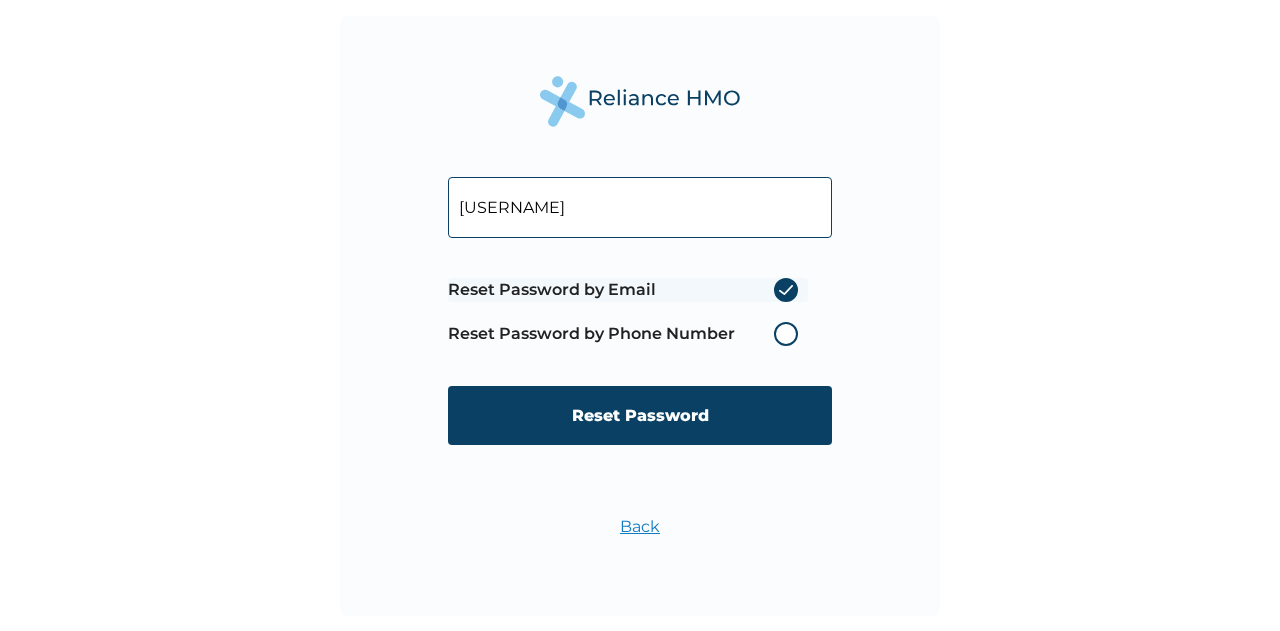 type on "jolawale20202@gmail.com" 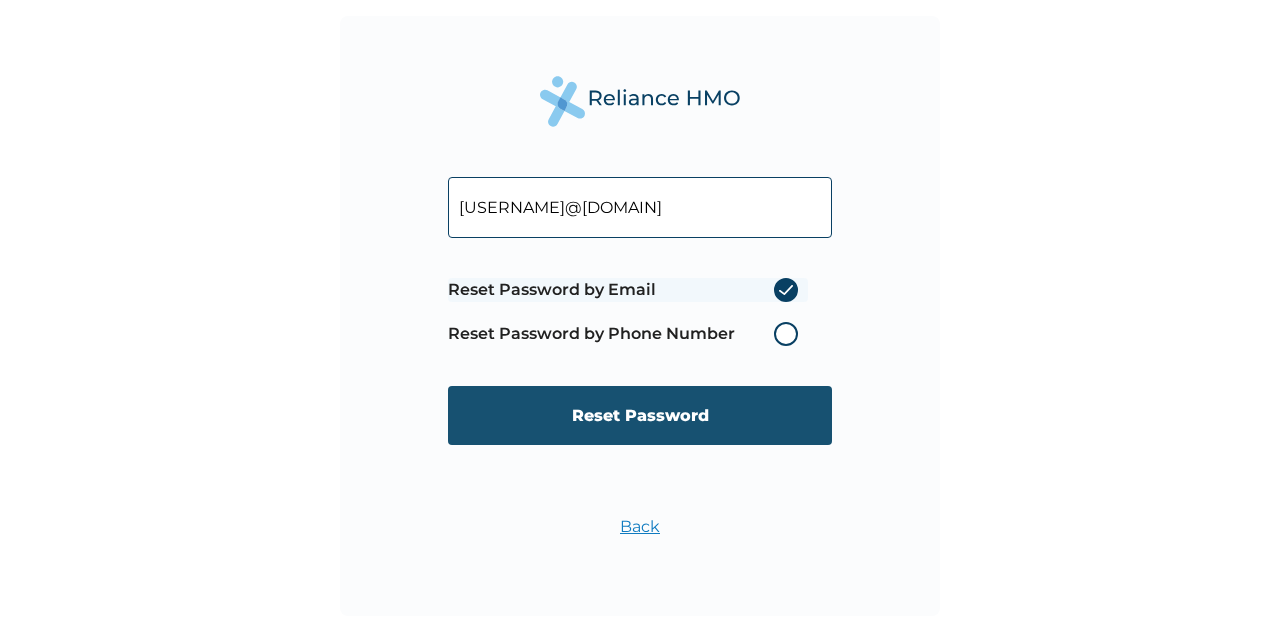 click on "Reset Password" at bounding box center [640, 415] 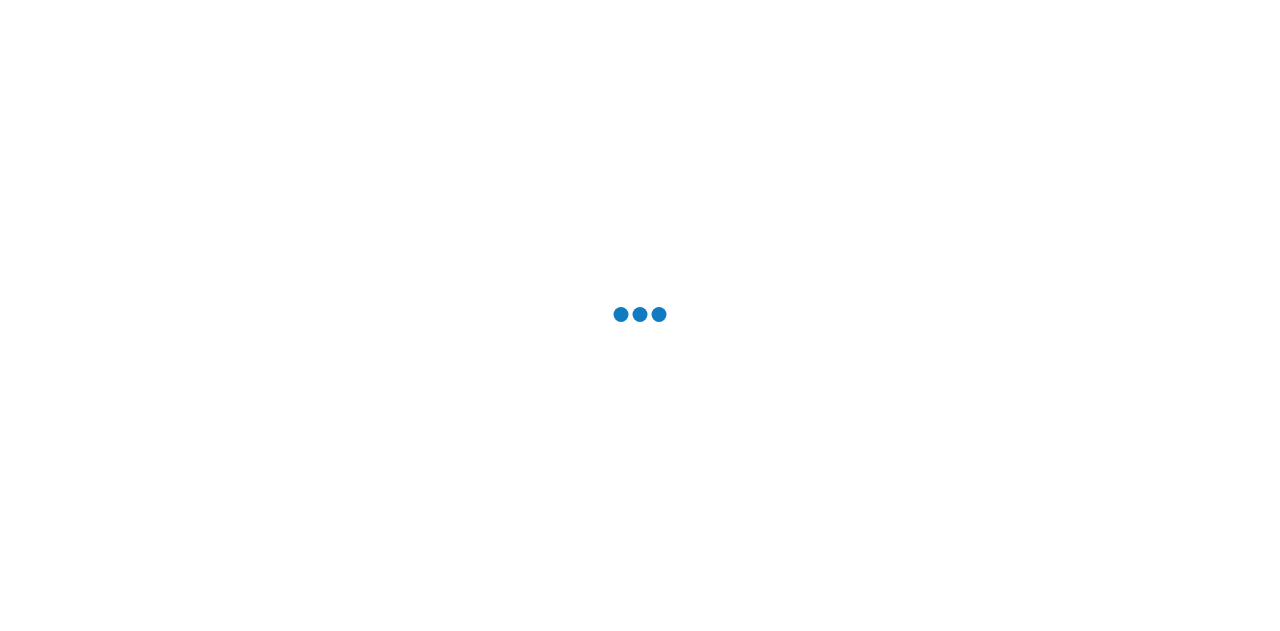 scroll, scrollTop: 0, scrollLeft: 0, axis: both 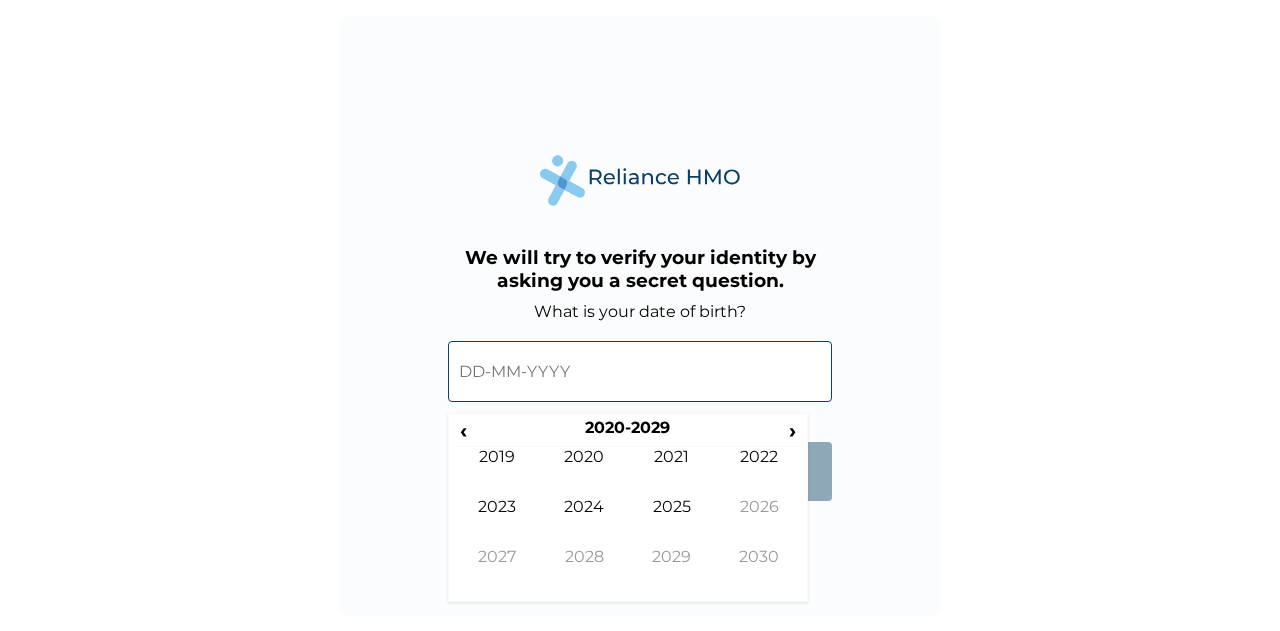 click at bounding box center [640, 371] 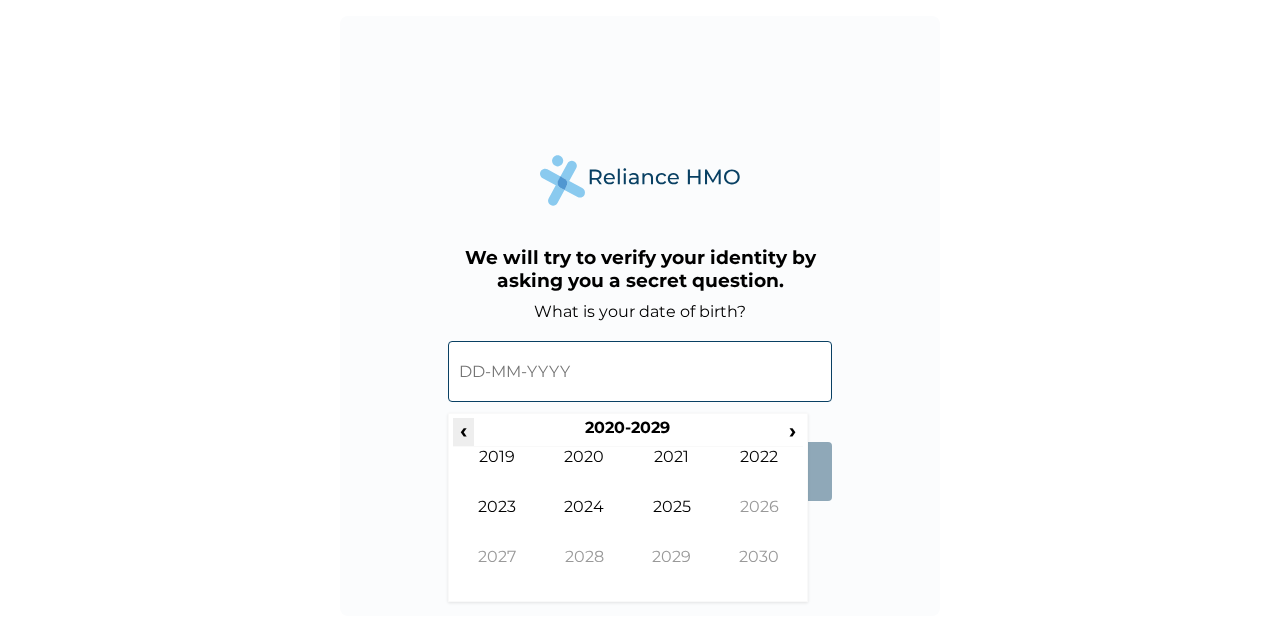 click on "‹" at bounding box center [463, 430] 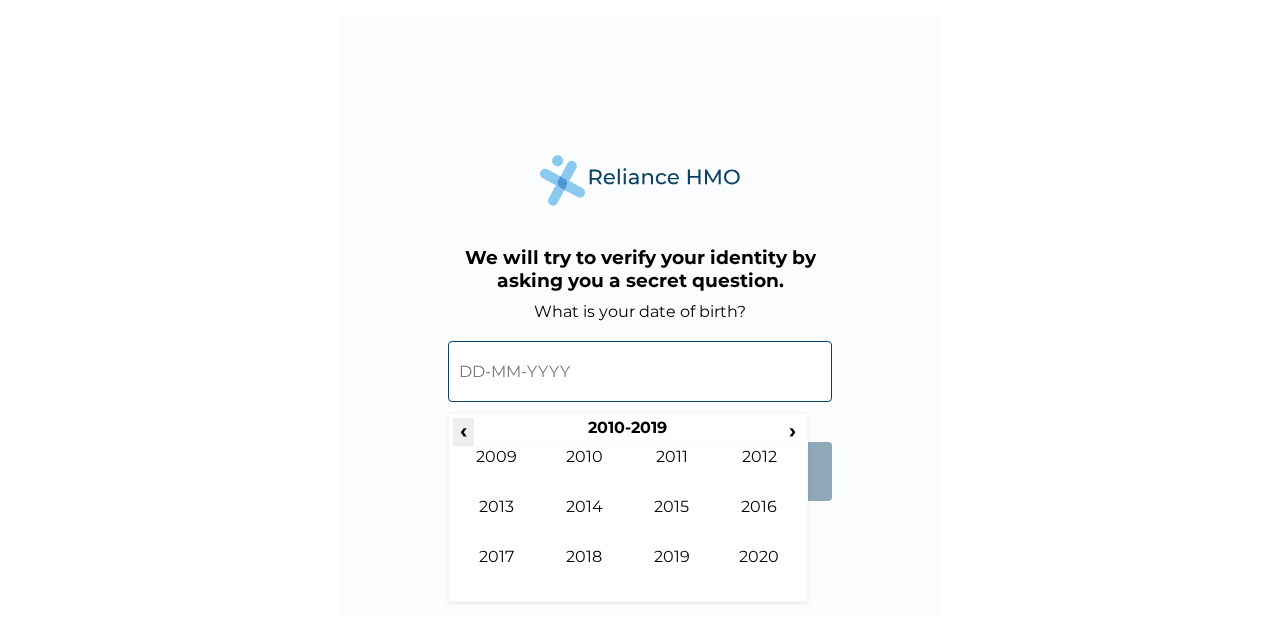 click on "‹" at bounding box center (463, 430) 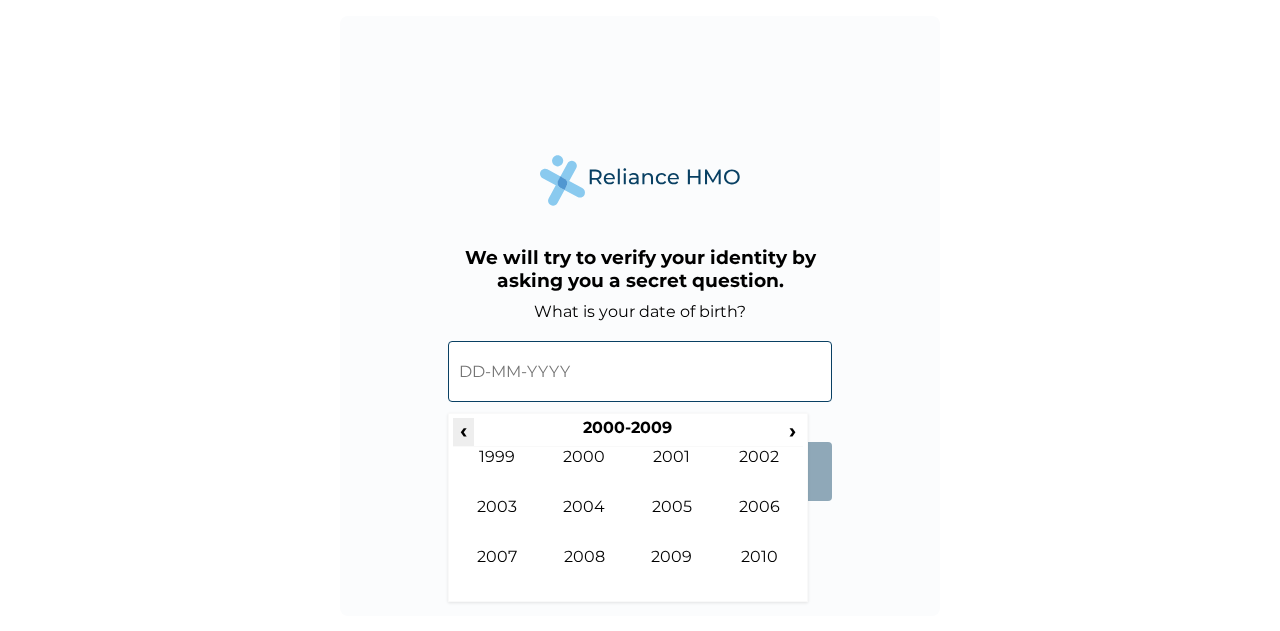 click on "‹" at bounding box center (463, 430) 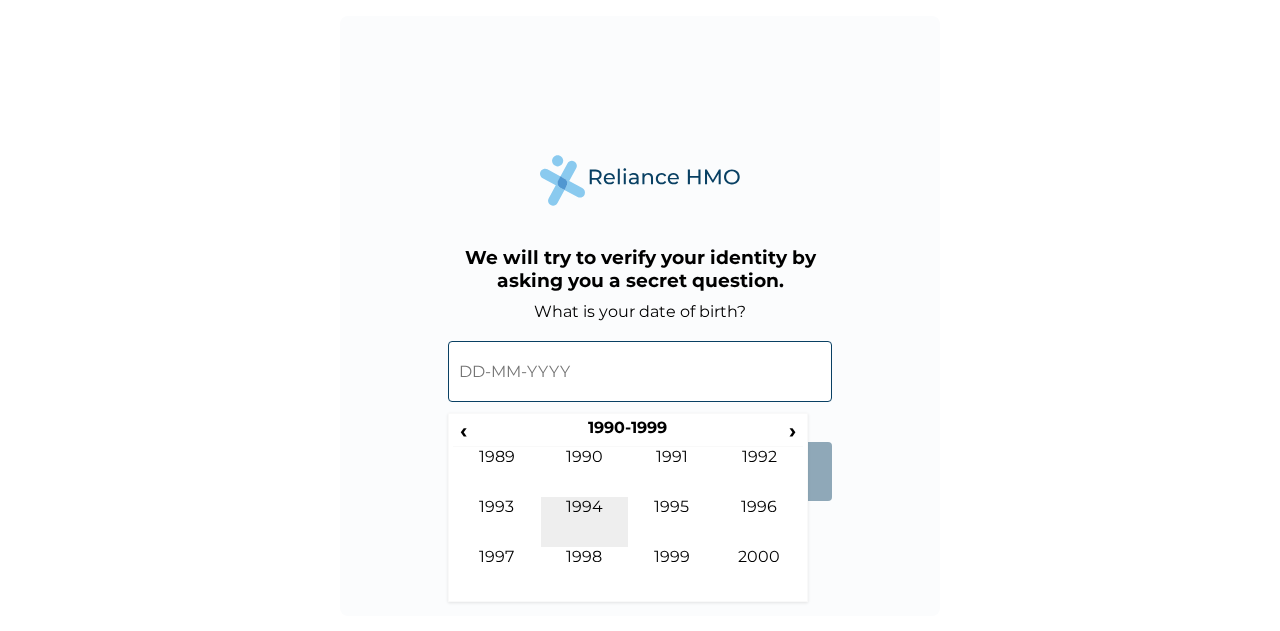 click on "1994" at bounding box center [585, 522] 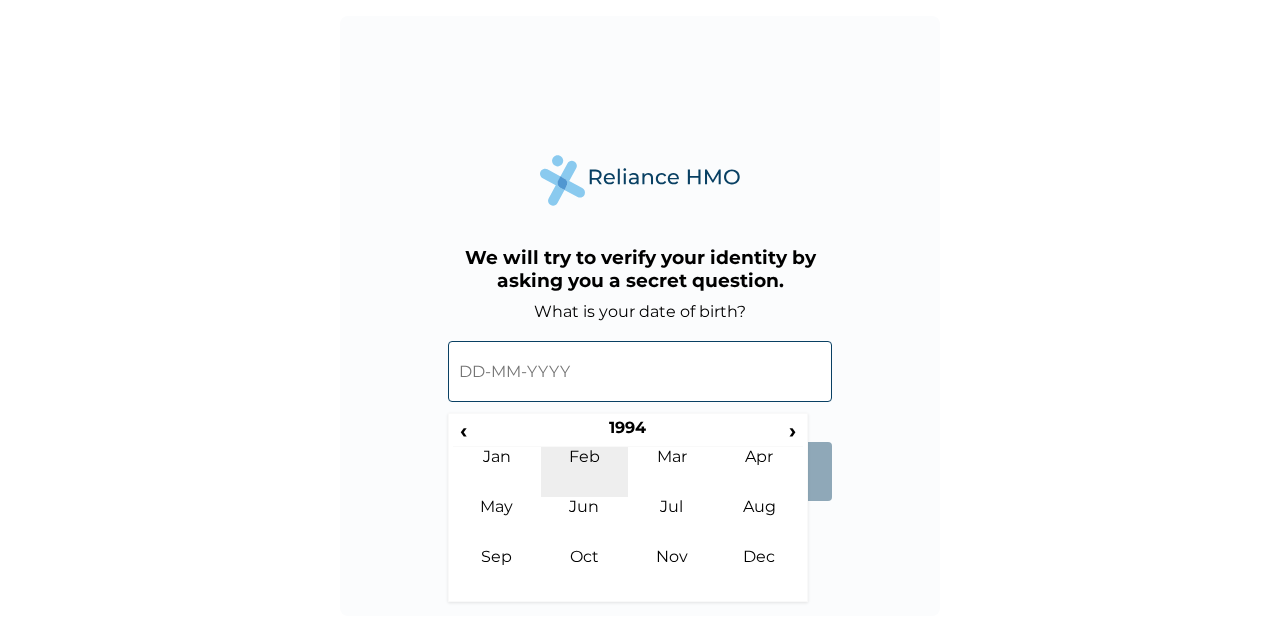 click on "Feb" at bounding box center (585, 472) 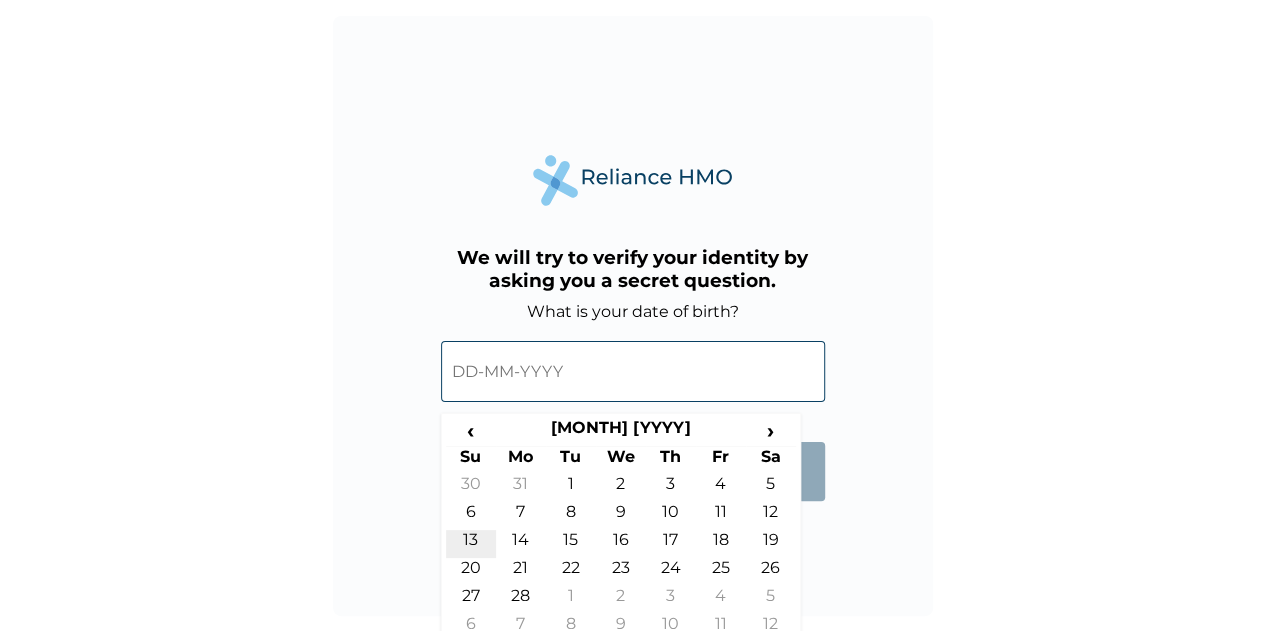 click on "13" at bounding box center (471, 544) 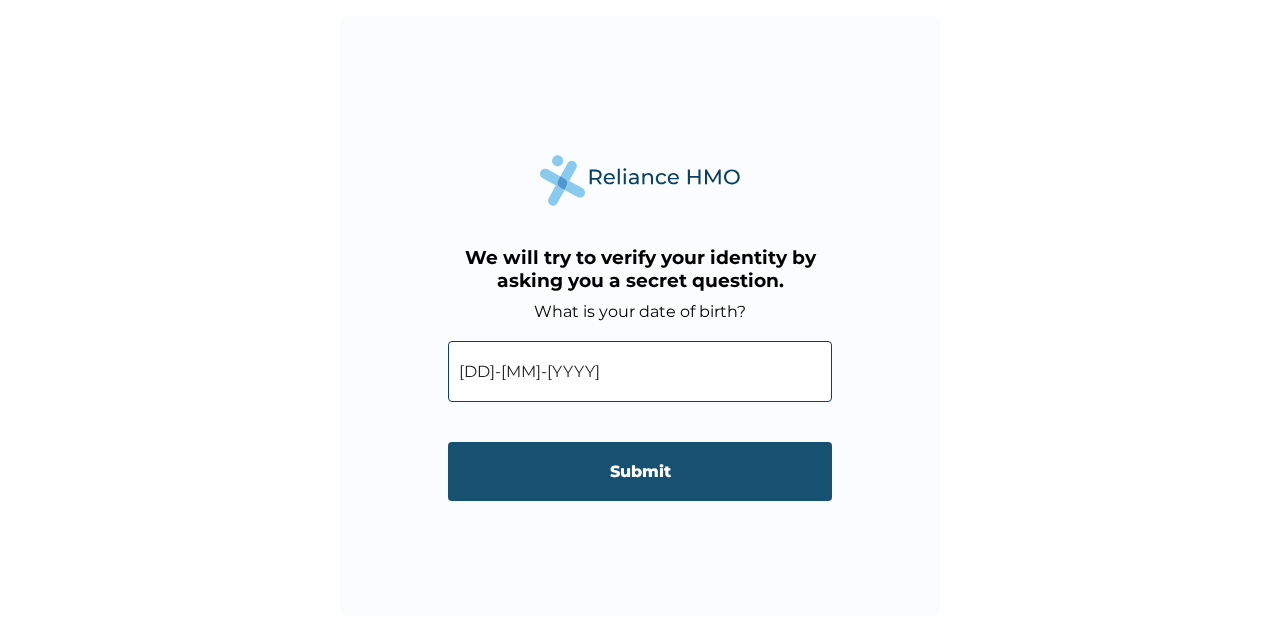 click on "Submit" at bounding box center [640, 471] 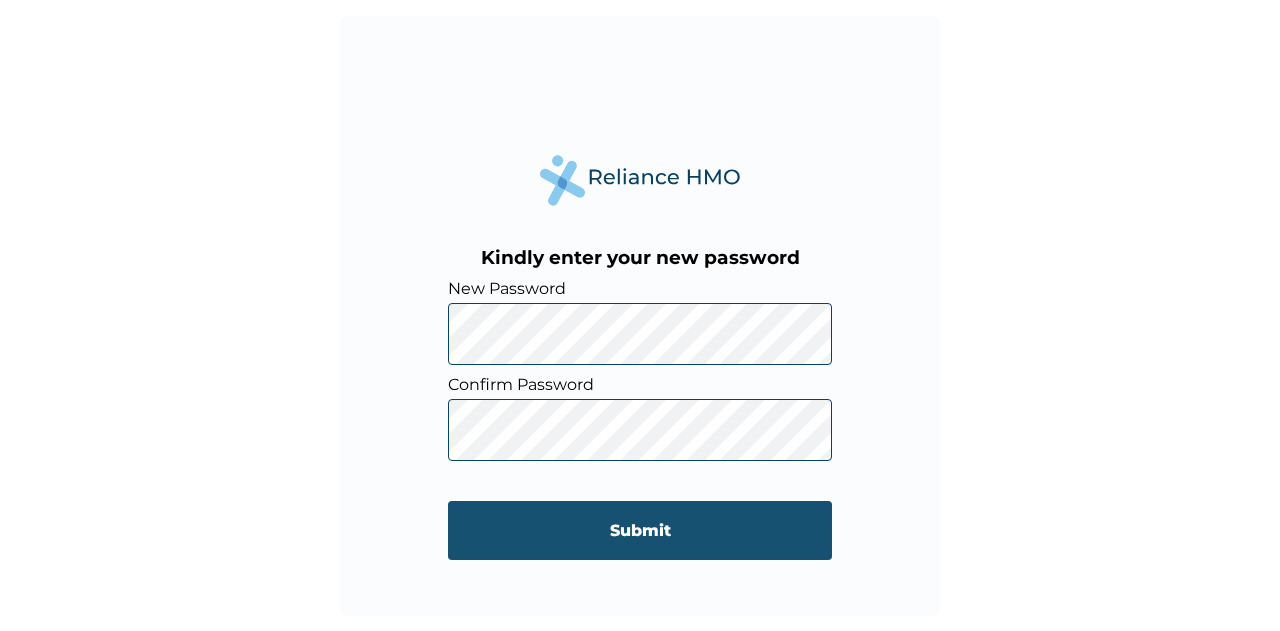 click on "Submit" at bounding box center (640, 530) 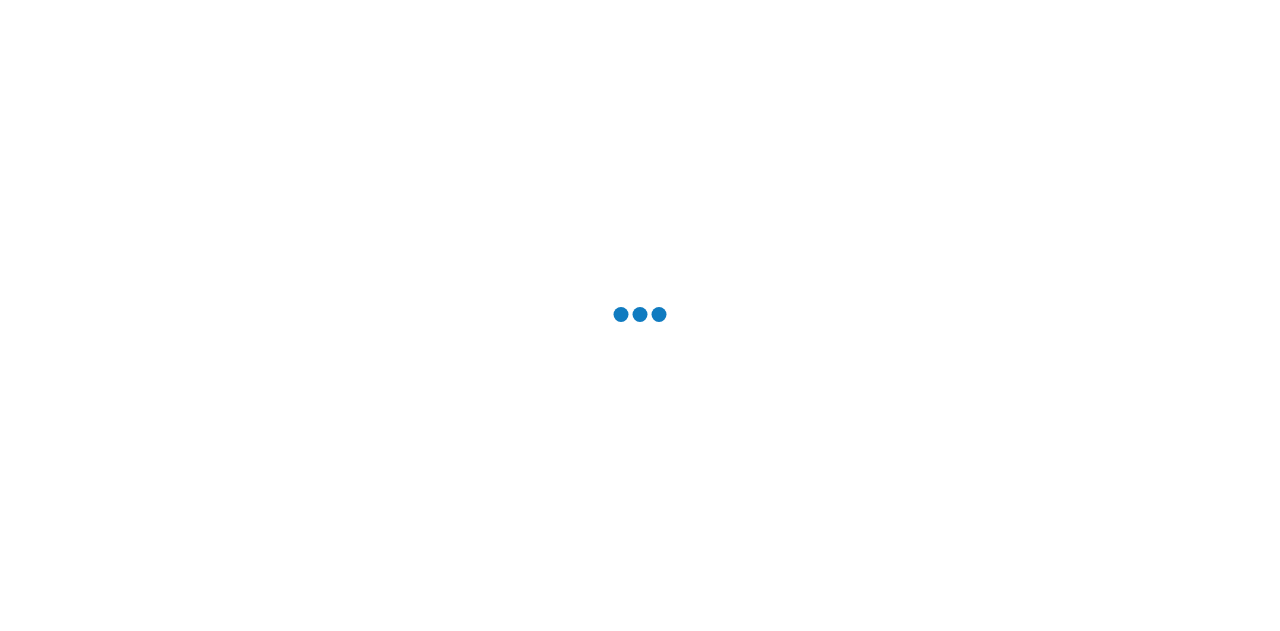 scroll, scrollTop: 0, scrollLeft: 0, axis: both 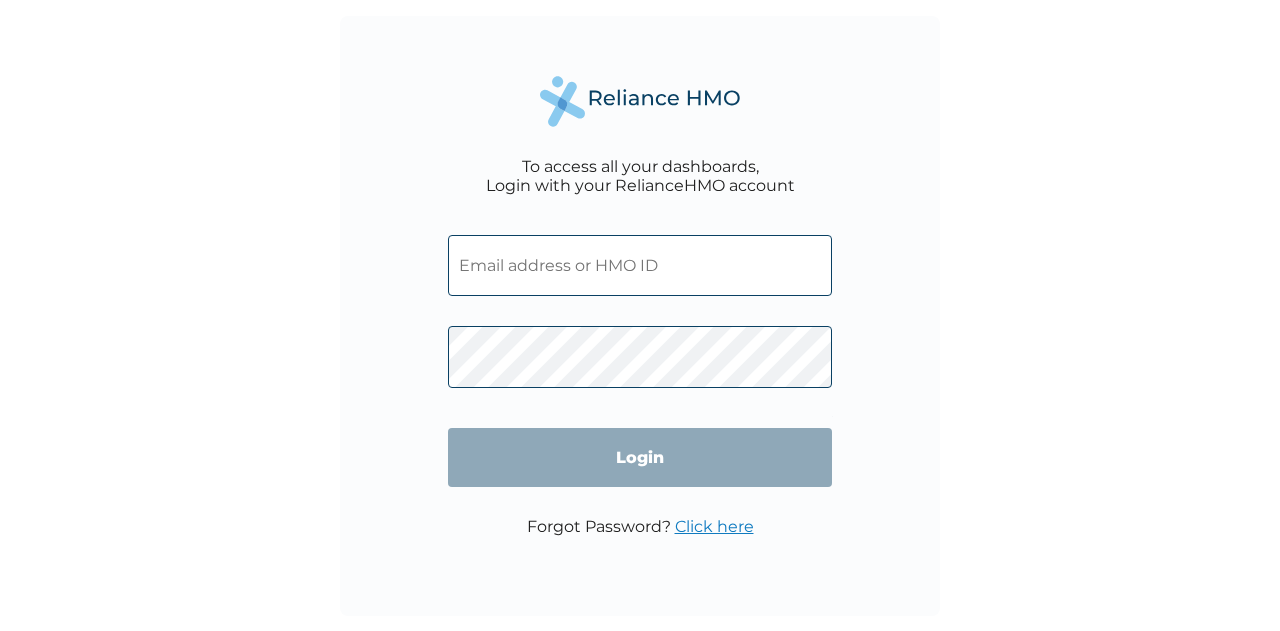 click at bounding box center [640, 265] 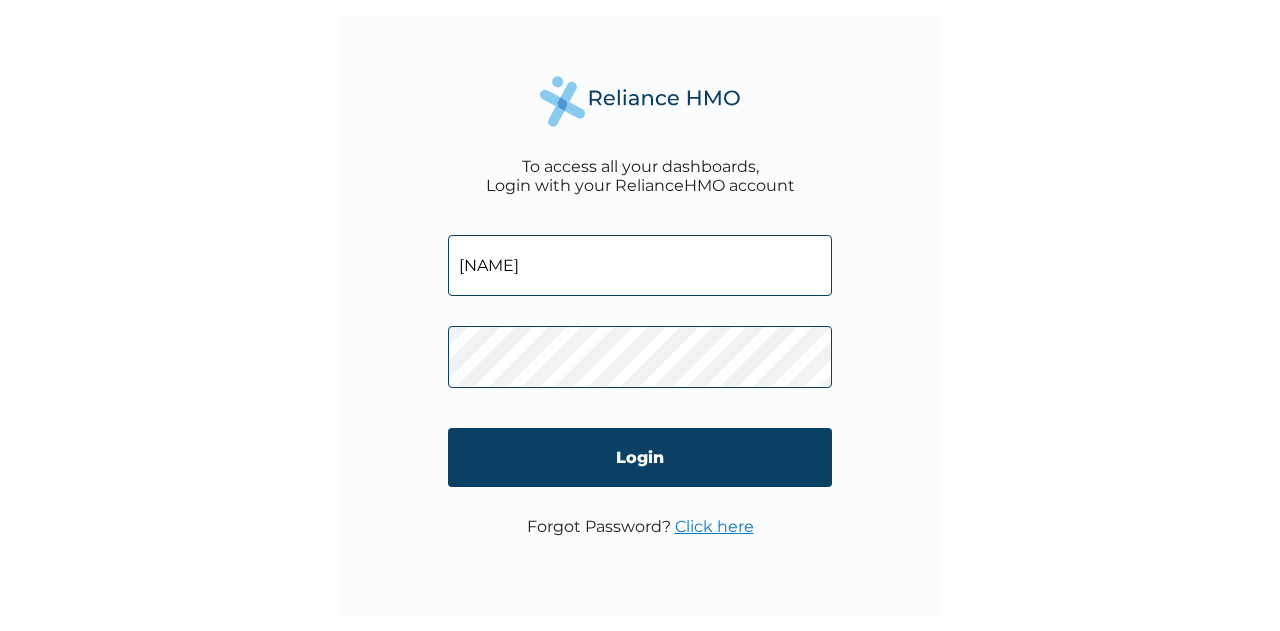 type on "[USERNAME]@[DOMAIN]" 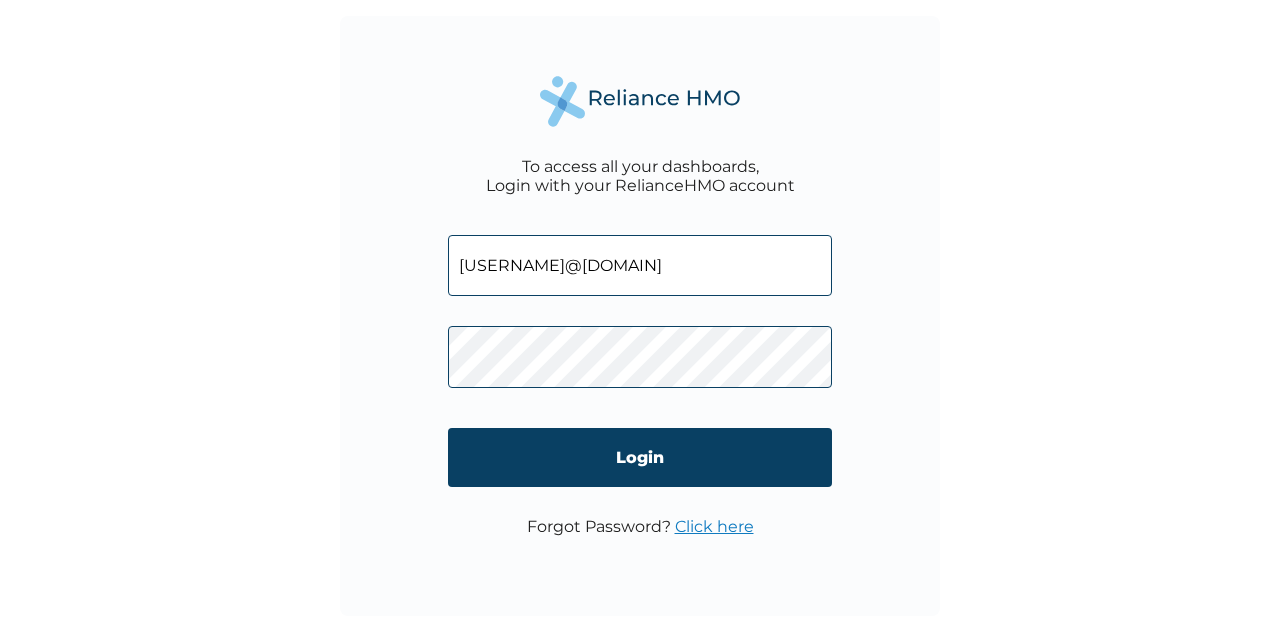 click on "Login" at bounding box center (640, 457) 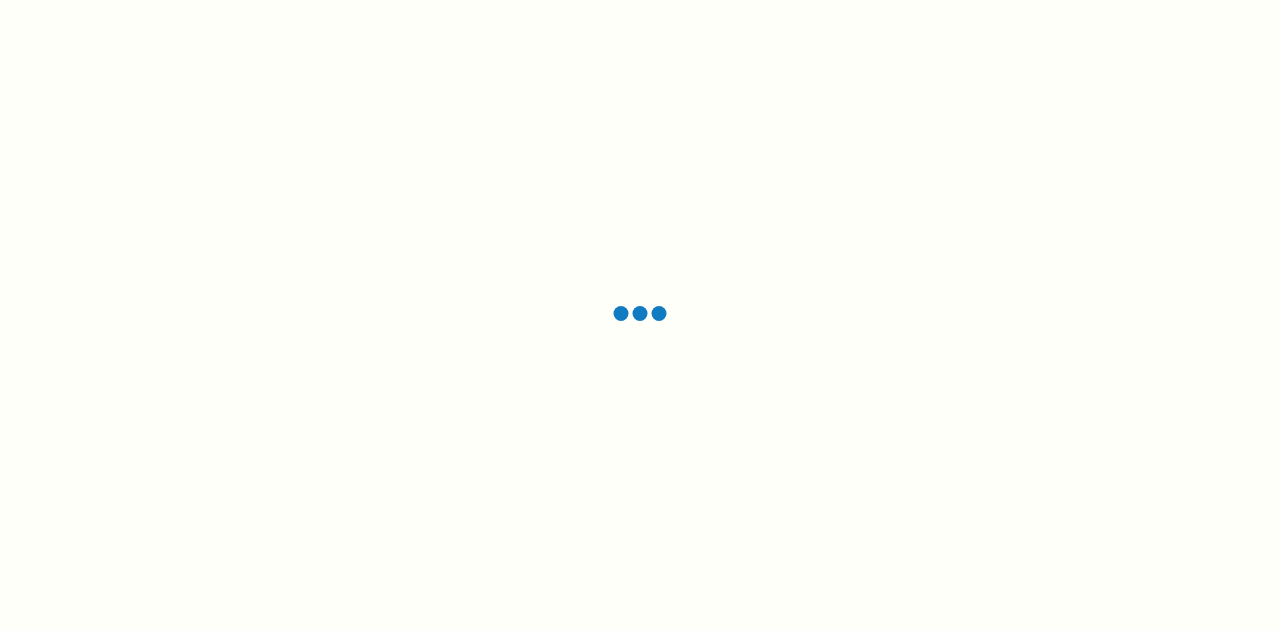 scroll, scrollTop: 0, scrollLeft: 0, axis: both 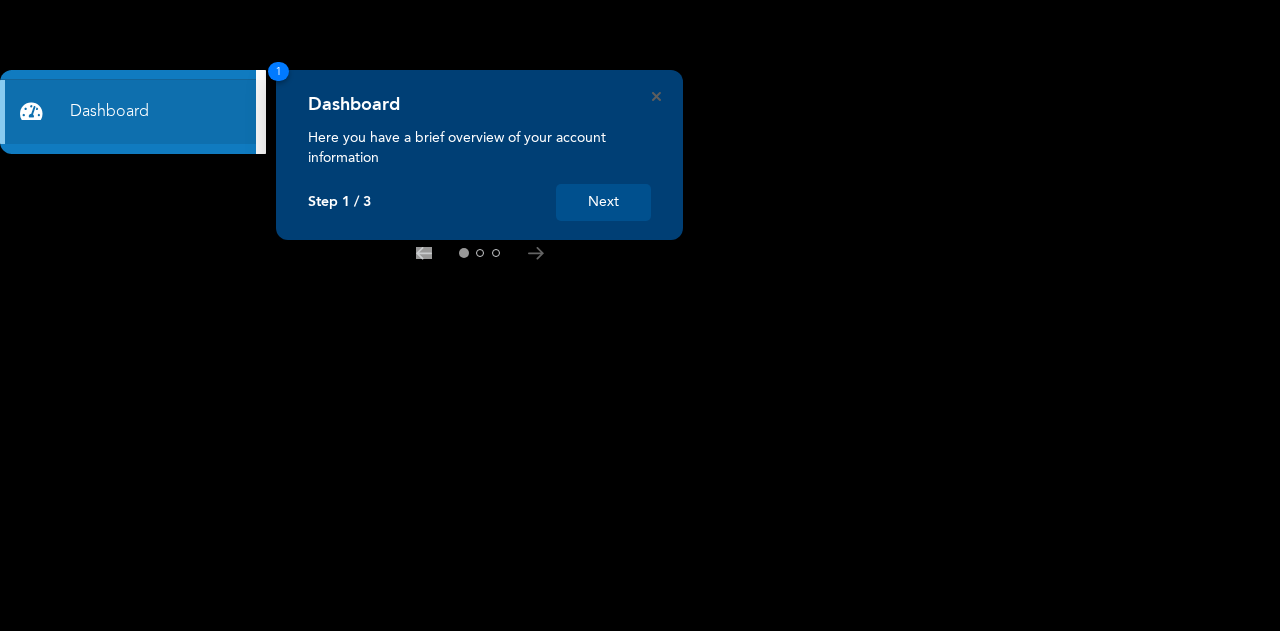 click on "Next" at bounding box center (603, 202) 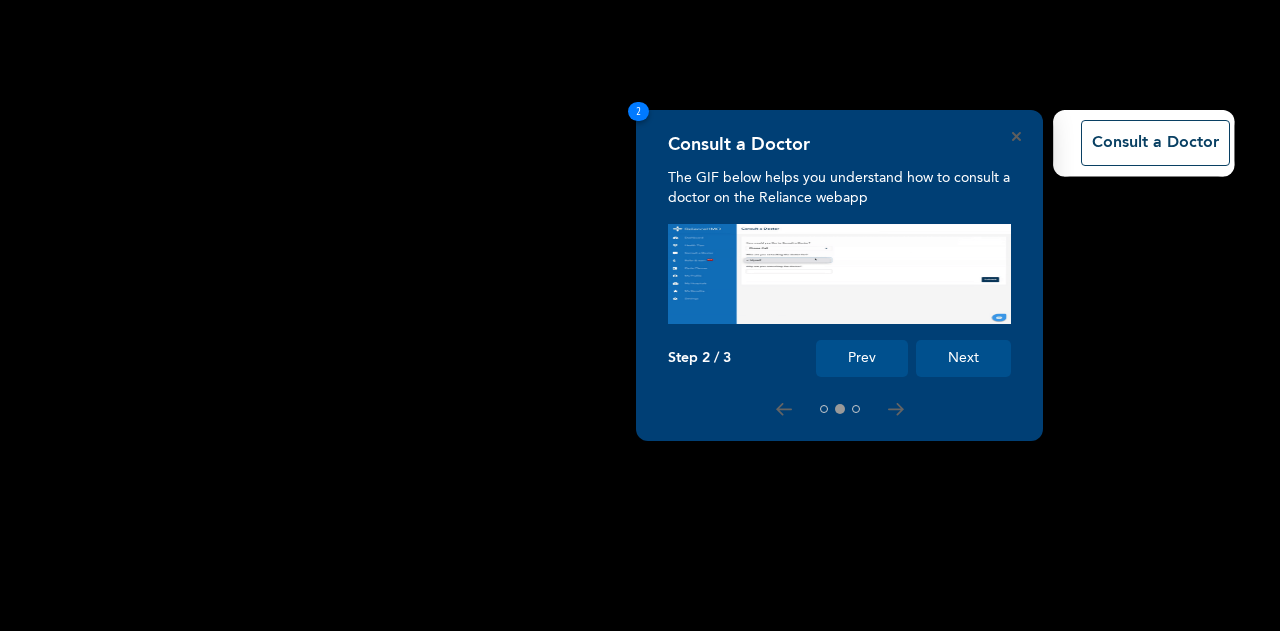 click on "Next" at bounding box center [963, 358] 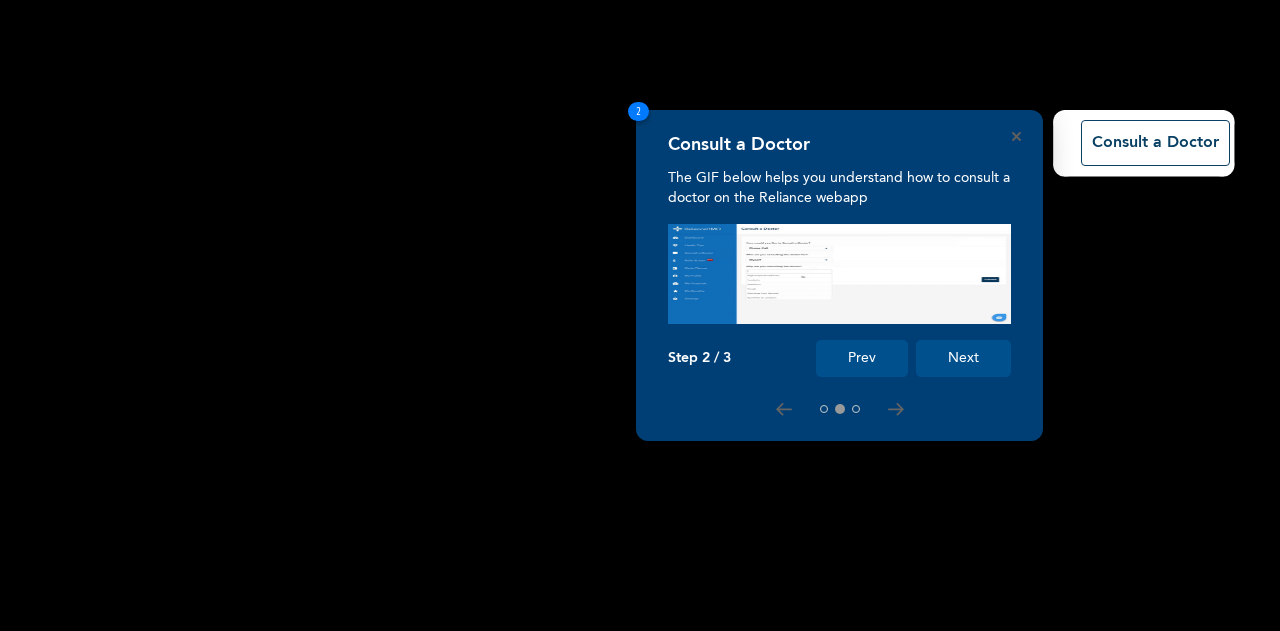 scroll, scrollTop: 143, scrollLeft: 0, axis: vertical 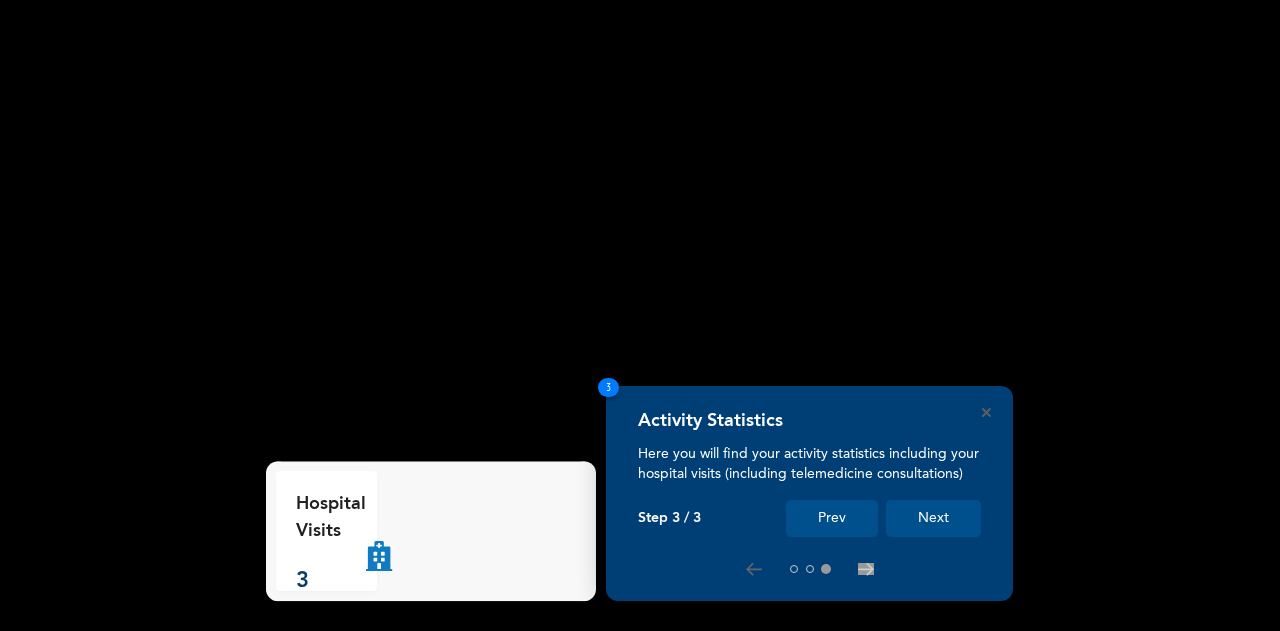 click on "Next" at bounding box center (933, 518) 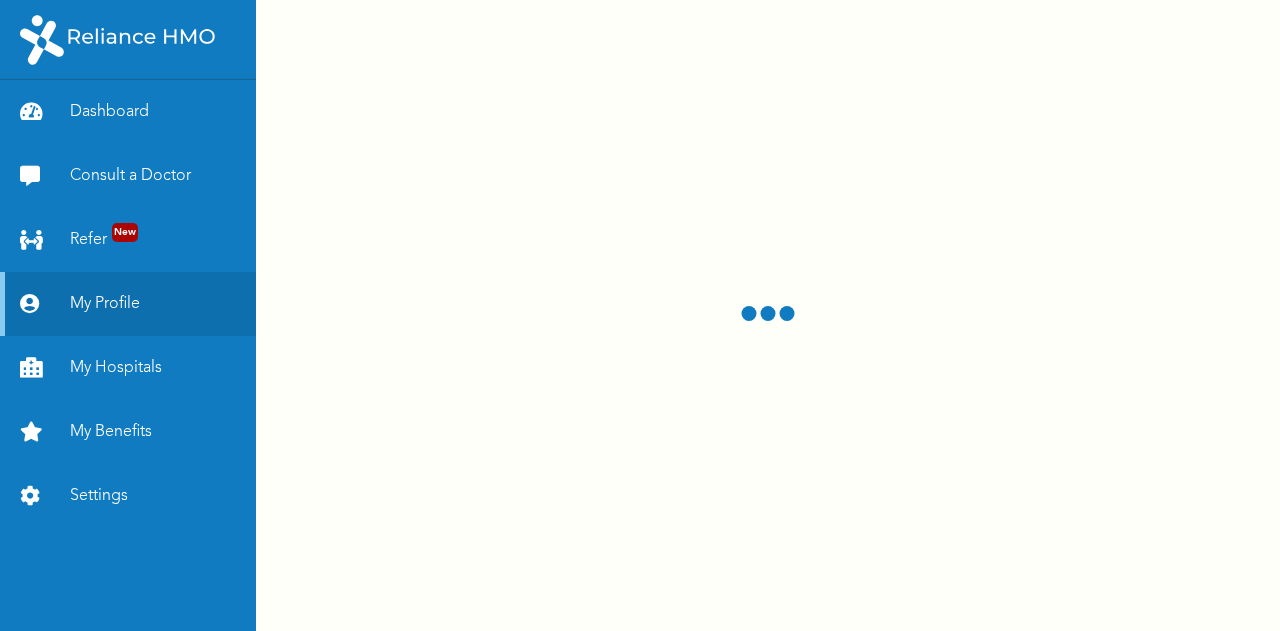 scroll, scrollTop: 0, scrollLeft: 0, axis: both 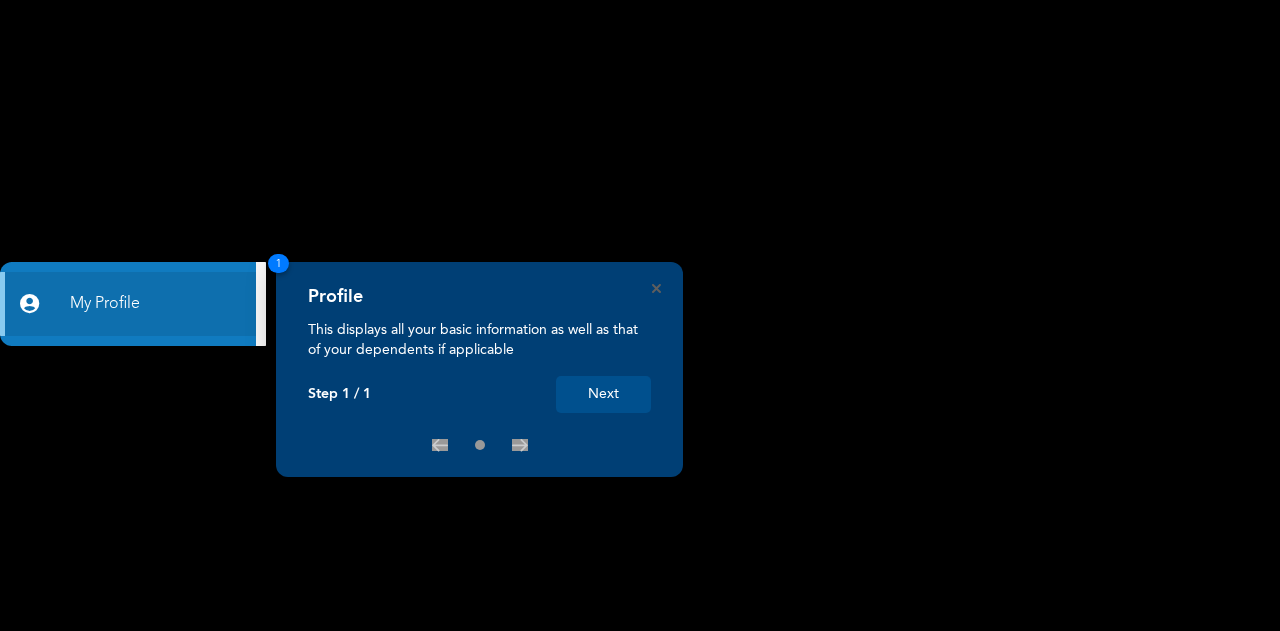 click on "Next" at bounding box center [603, 394] 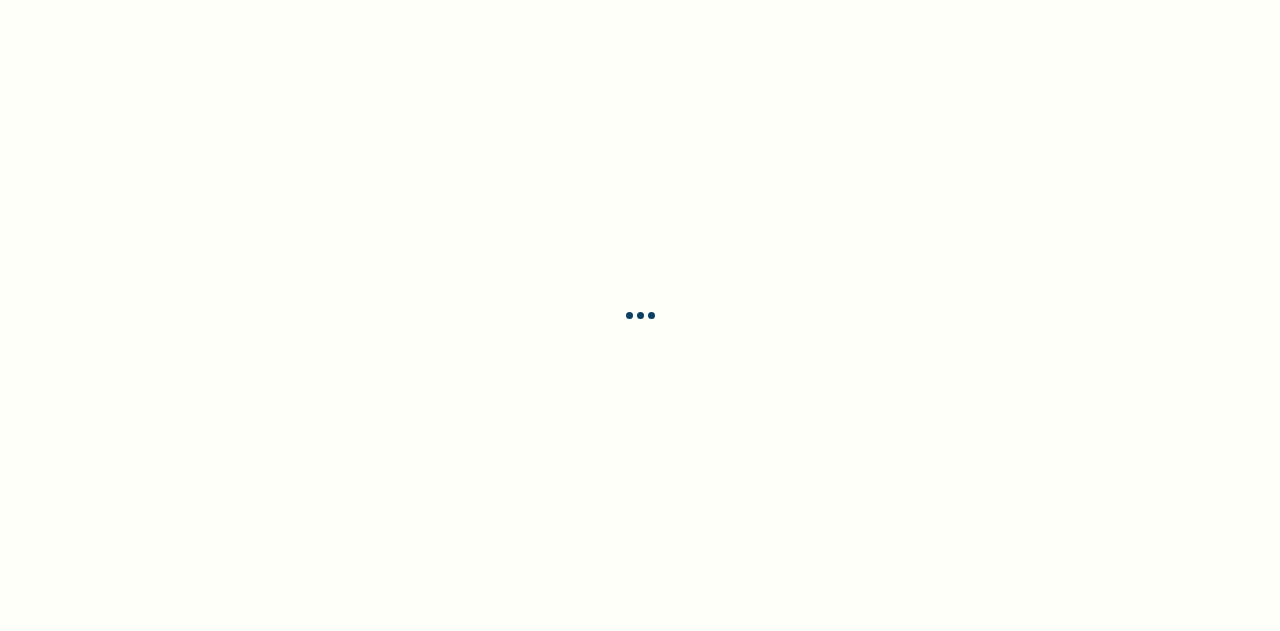 scroll, scrollTop: 0, scrollLeft: 0, axis: both 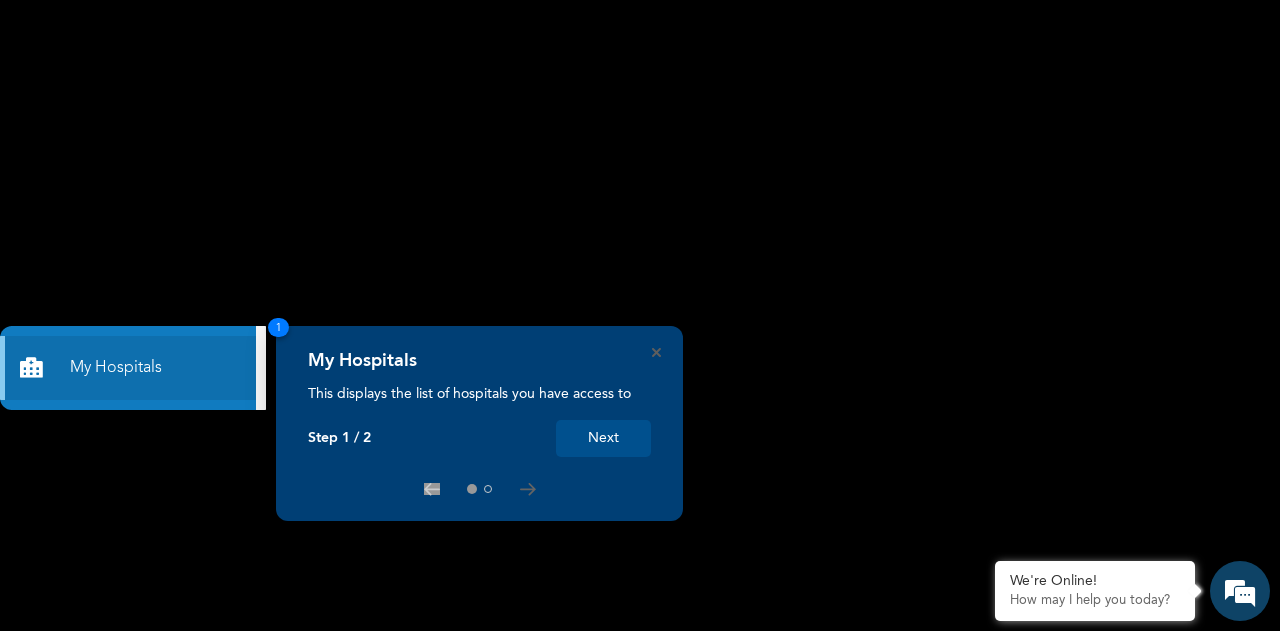 click on "Next" at bounding box center (603, 438) 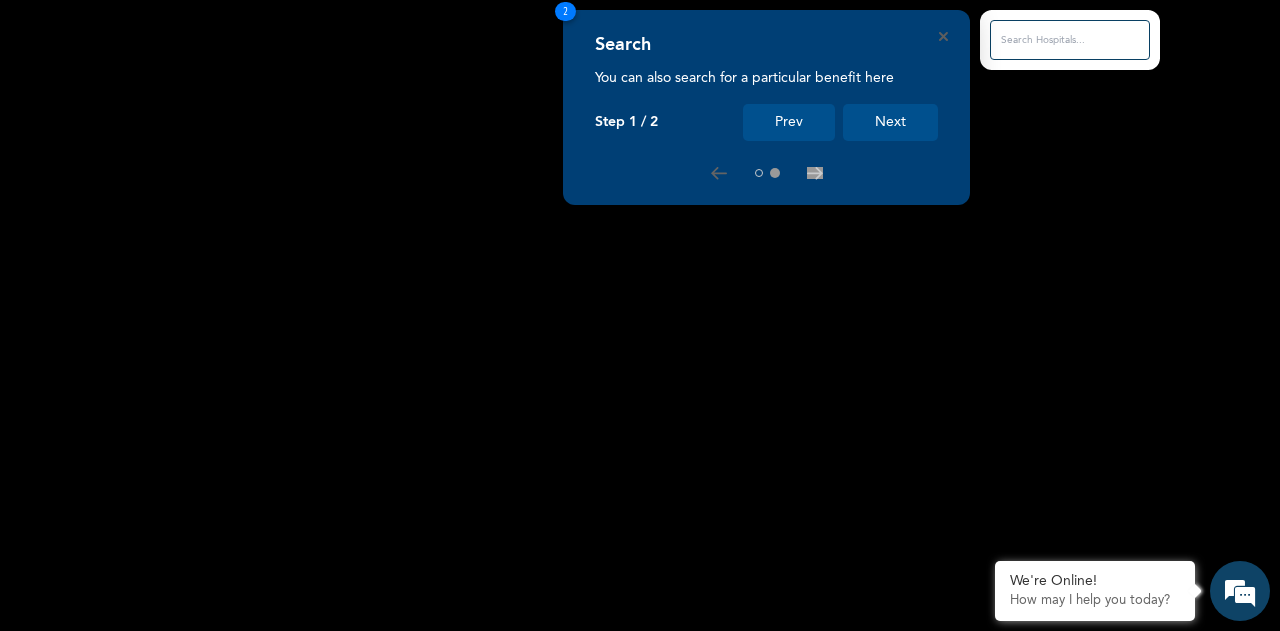 click on "Next" at bounding box center (890, 122) 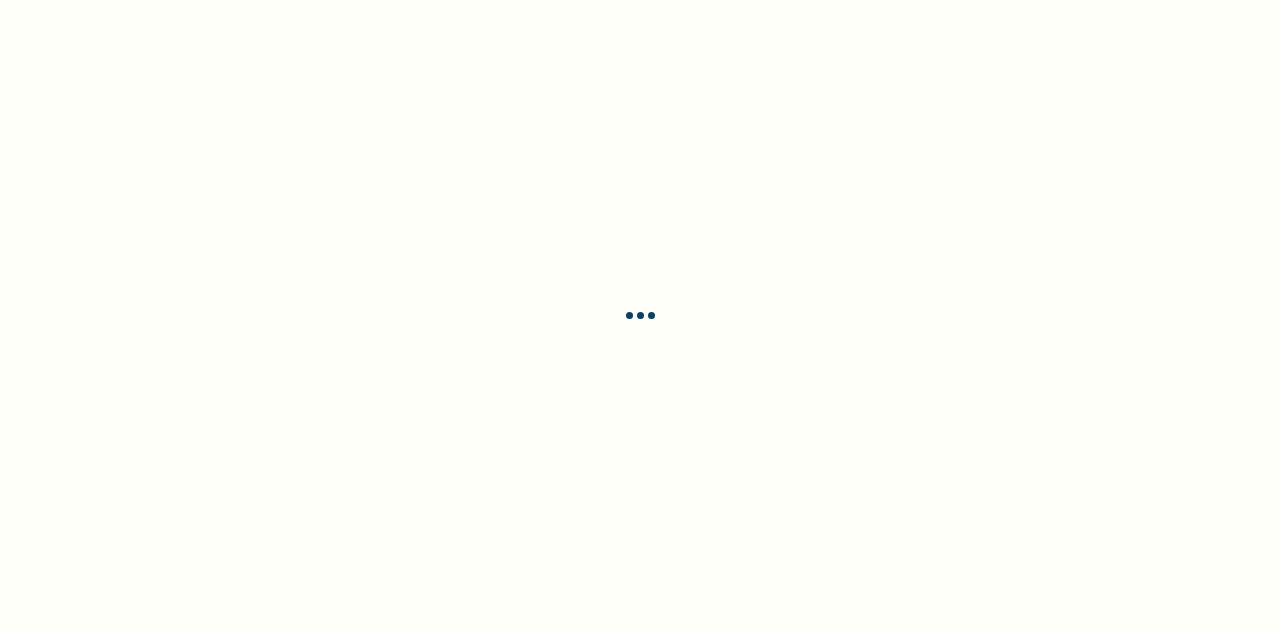 scroll, scrollTop: 0, scrollLeft: 0, axis: both 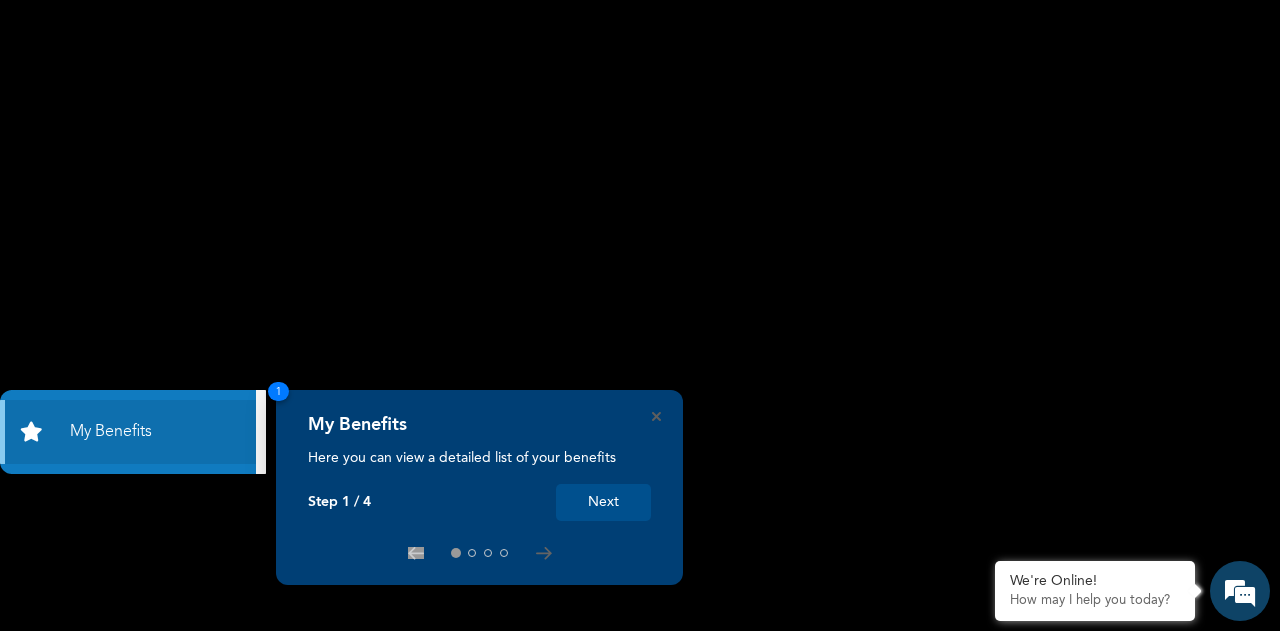 click on "My Benefits Here you can view a detailed list of your benefits Step 1 / 4 Next 1" at bounding box center (479, 487) 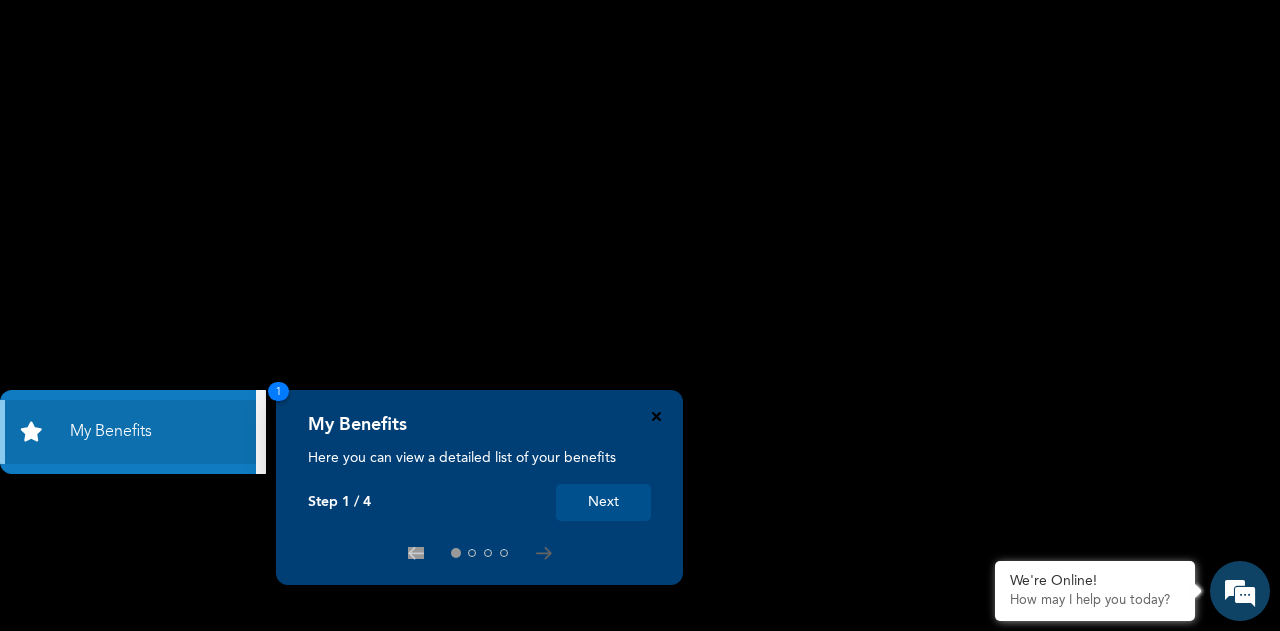 click 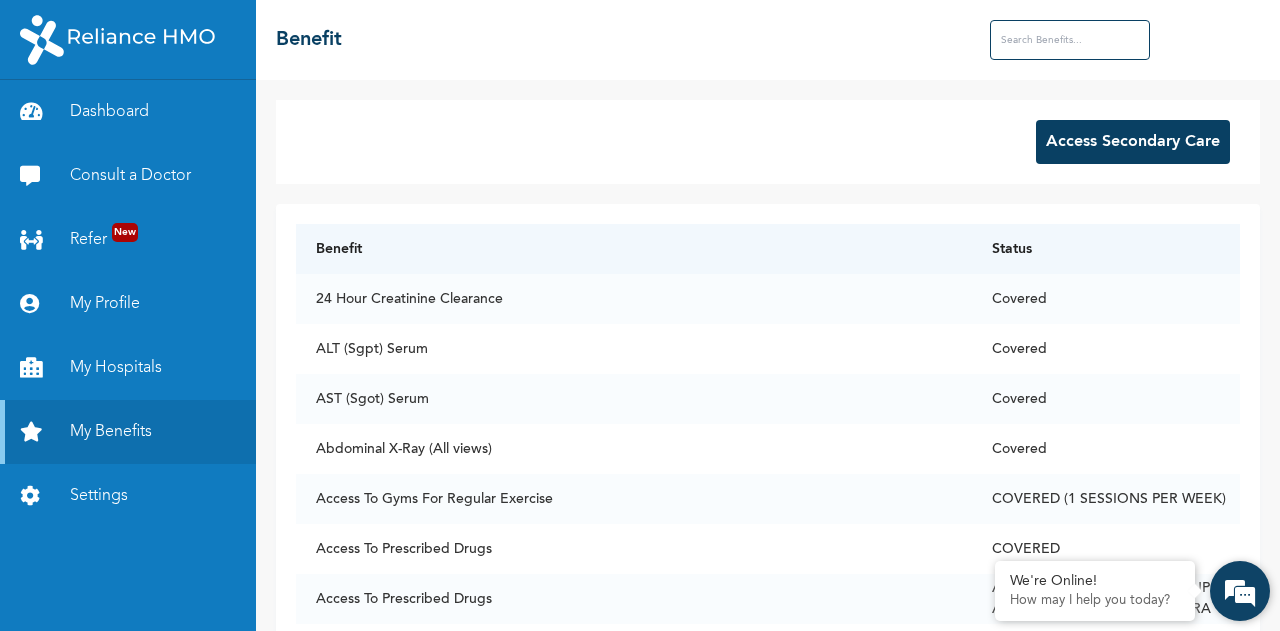 click at bounding box center [1240, 591] 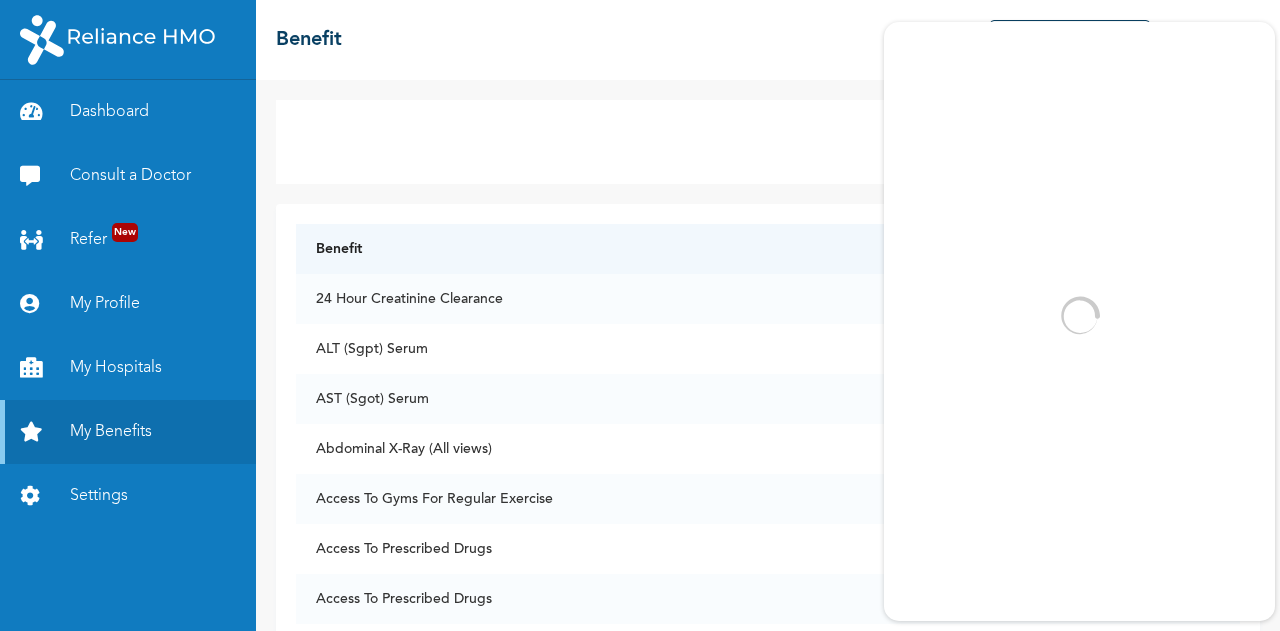 scroll, scrollTop: 0, scrollLeft: 0, axis: both 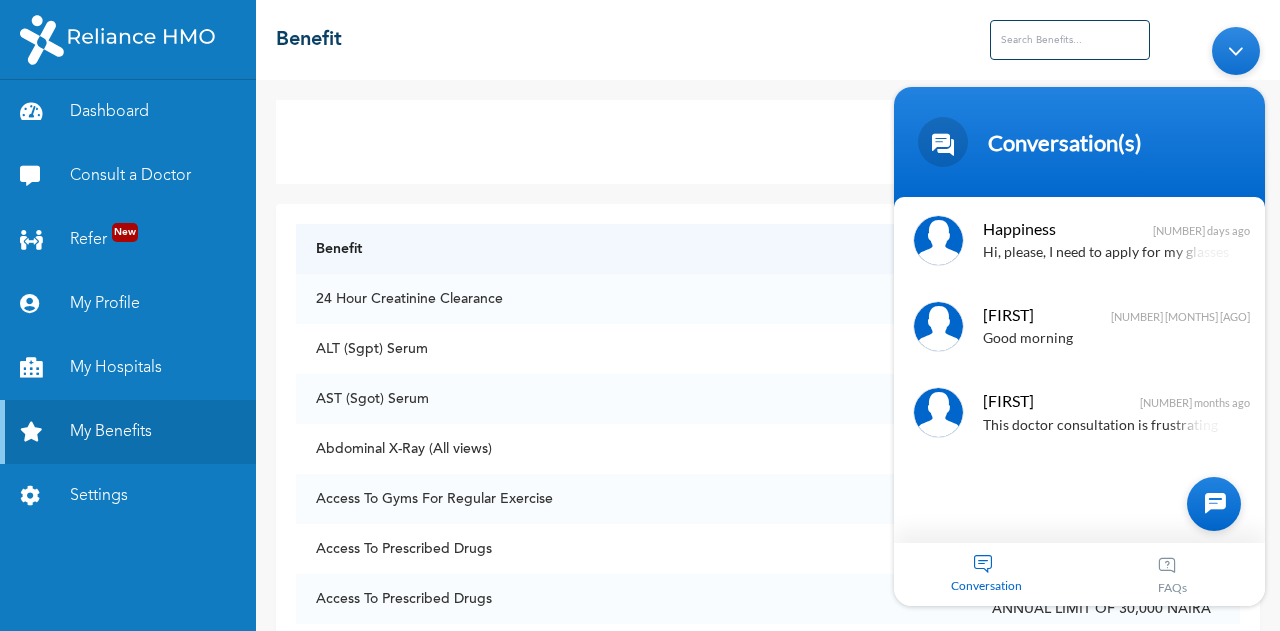 click on "Happiness Hi, please, I need to apply for my glasses [NUMBER] days ago [IDRIS] Good morning [NUMBER] months ago [MICHAEL] This doctor consultation is frustrating [NUMBER] months ago" at bounding box center [1079, 369] 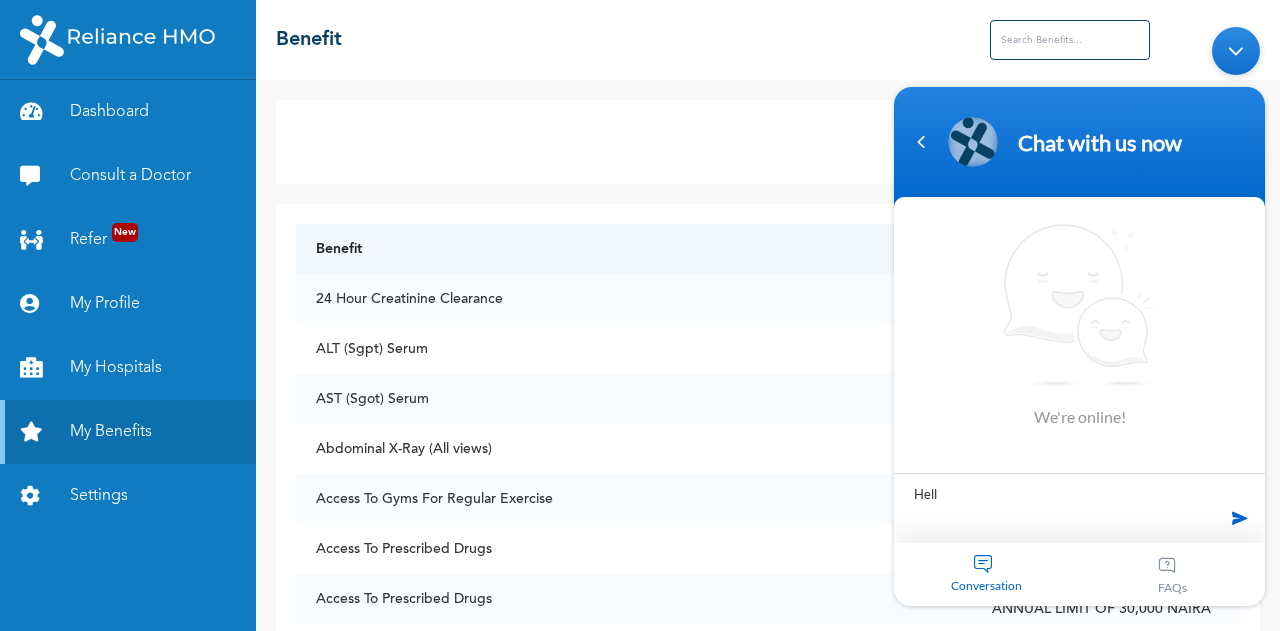 type on "Hello" 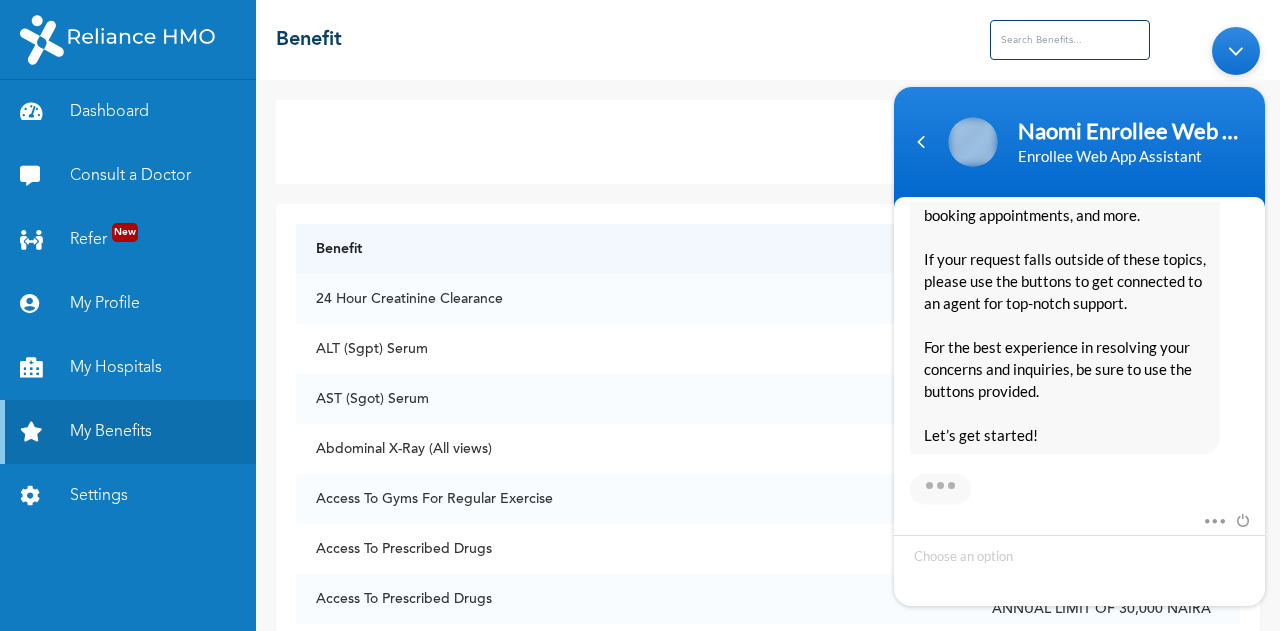 scroll, scrollTop: 530, scrollLeft: 0, axis: vertical 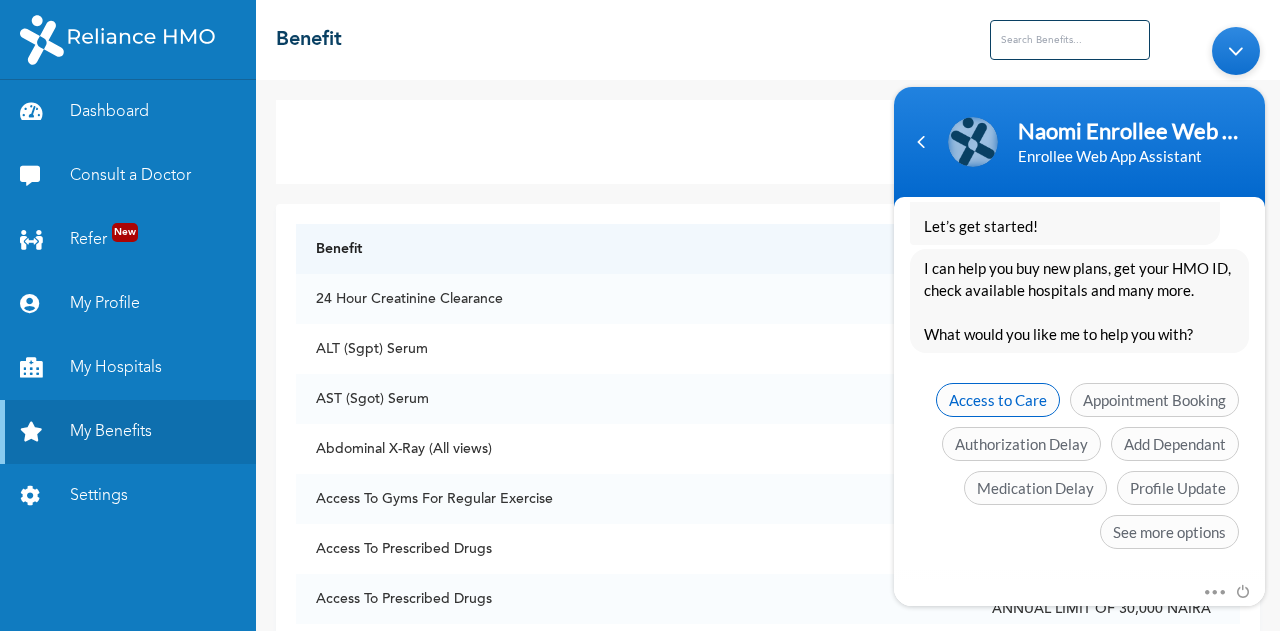 click on "Access to Care" at bounding box center (998, 399) 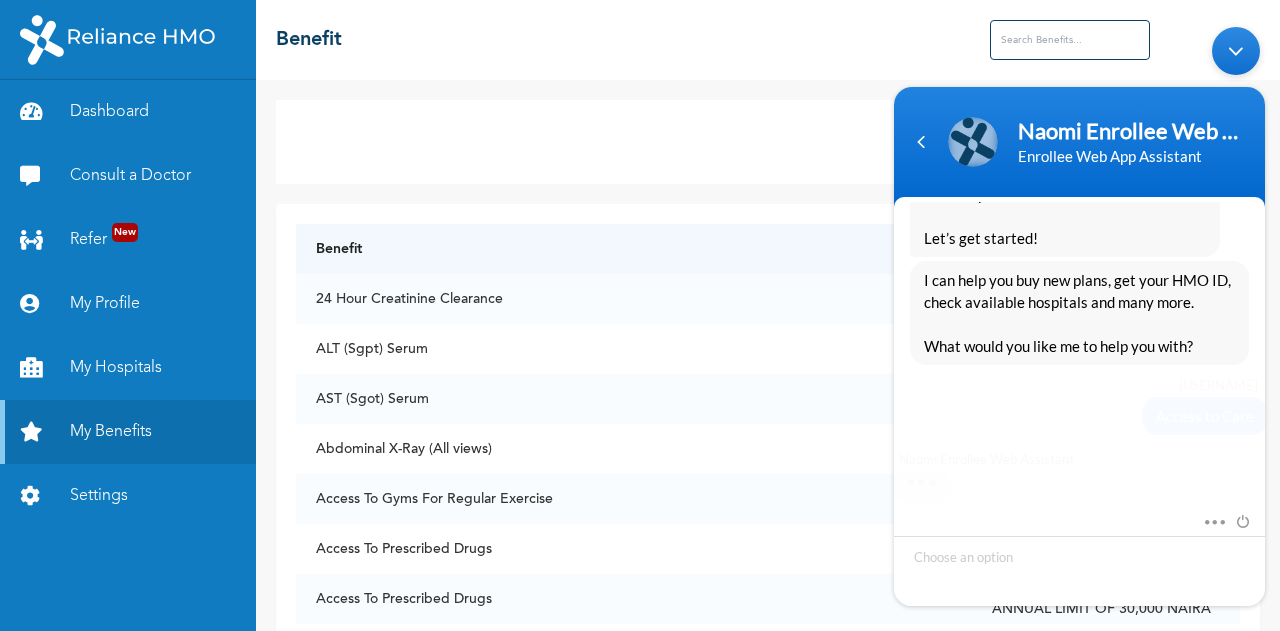 scroll, scrollTop: 514, scrollLeft: 0, axis: vertical 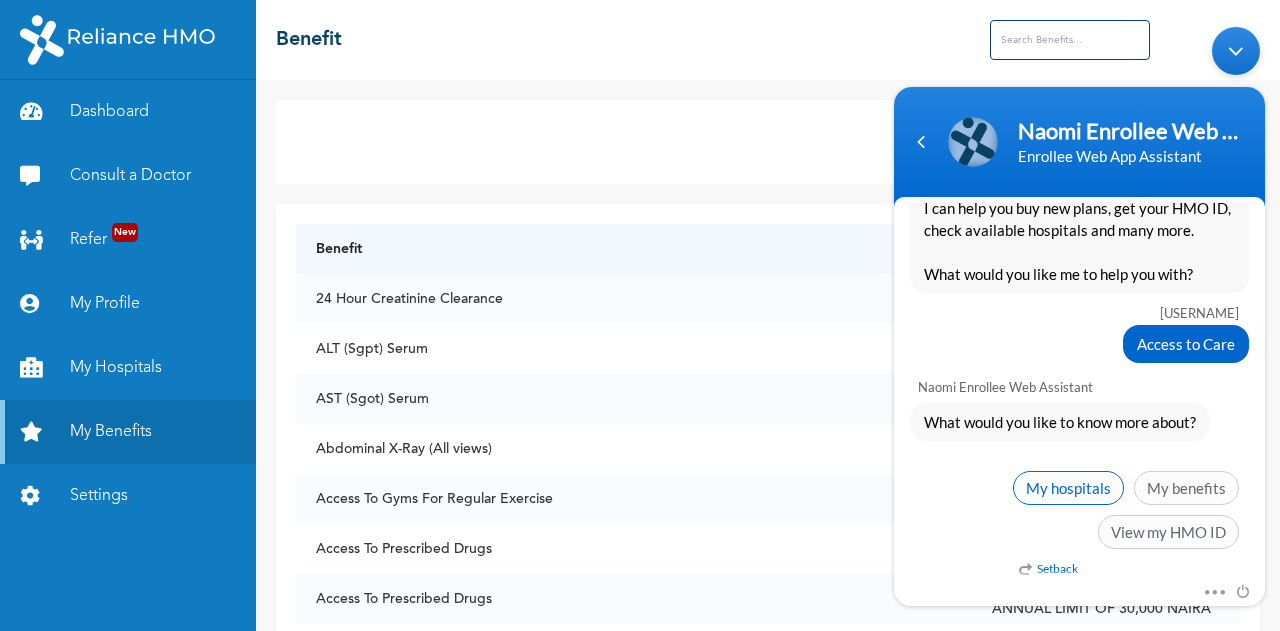 click on "My hospitals" at bounding box center (1068, 487) 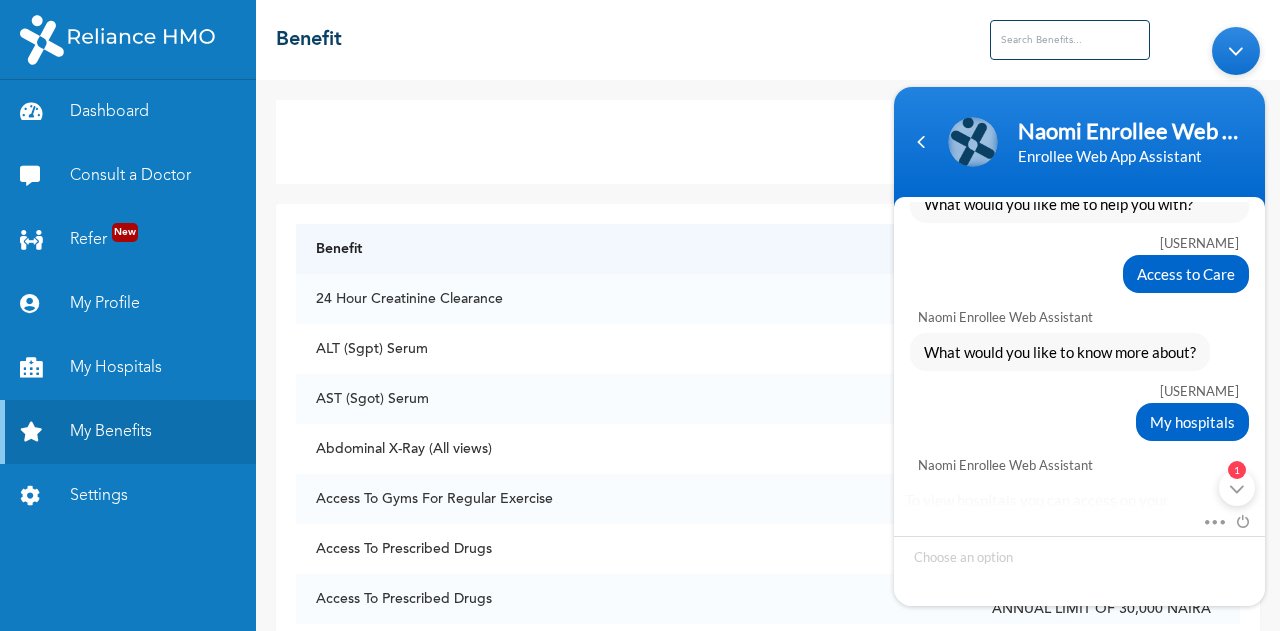 scroll, scrollTop: 1174, scrollLeft: 0, axis: vertical 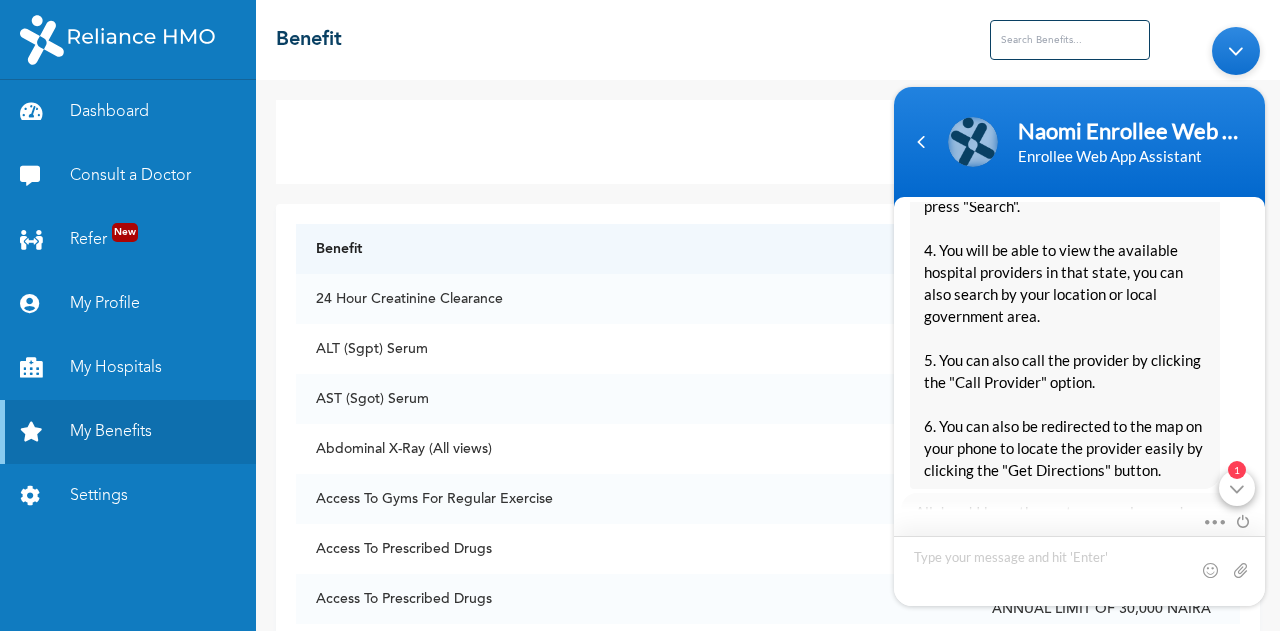click on "1" at bounding box center (1237, 469) 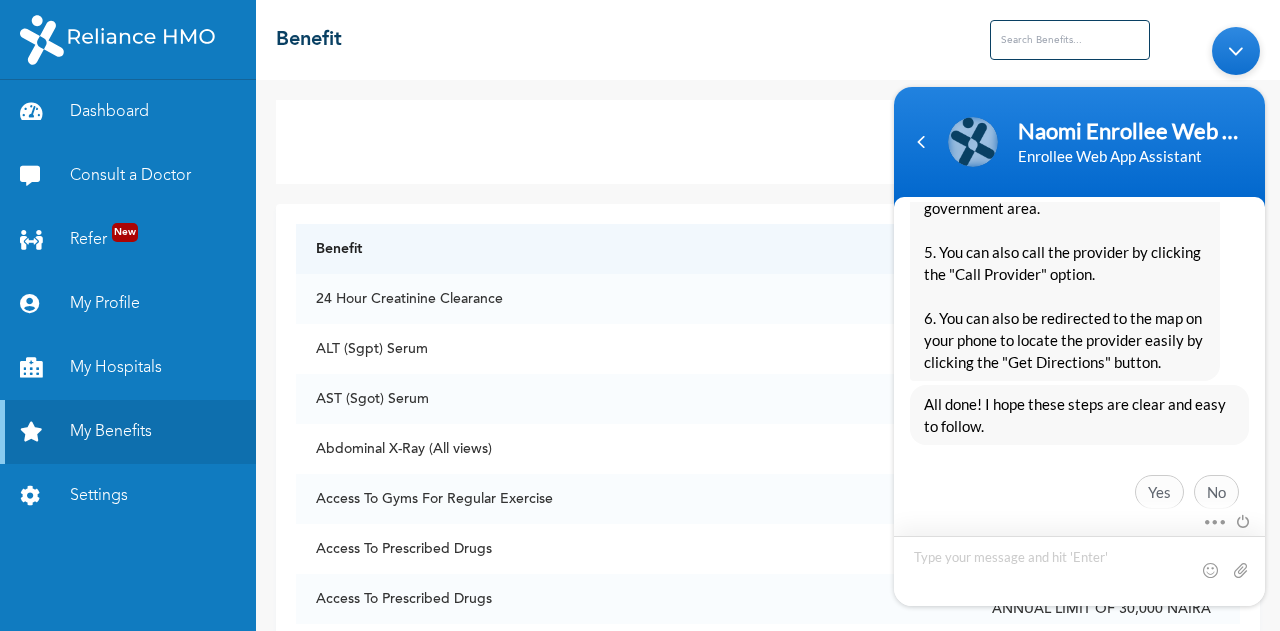 scroll, scrollTop: 1312, scrollLeft: 0, axis: vertical 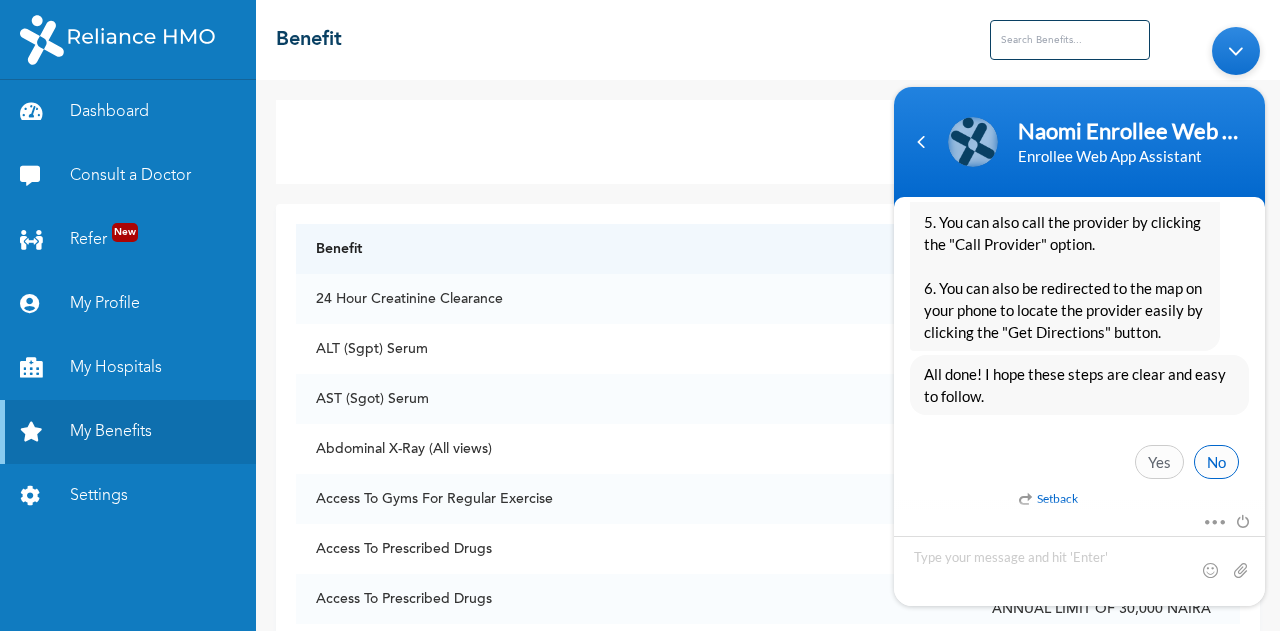 click on "No" at bounding box center (1216, 461) 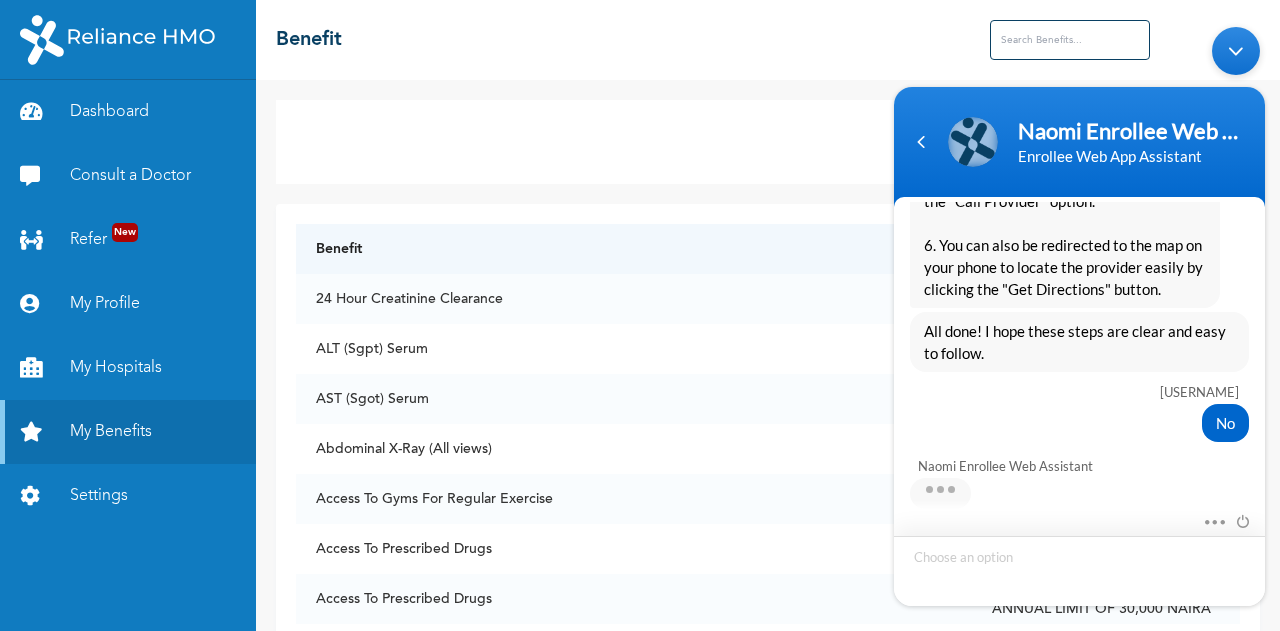 scroll, scrollTop: 1480, scrollLeft: 0, axis: vertical 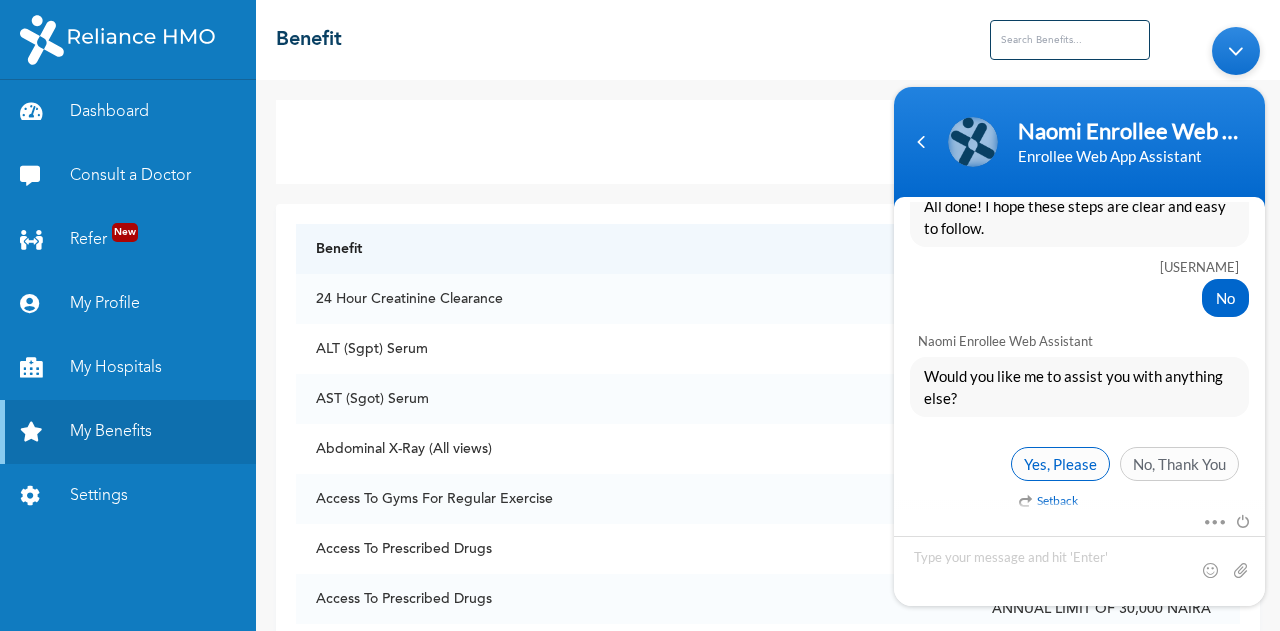 click on "Yes, Please" at bounding box center [1060, 463] 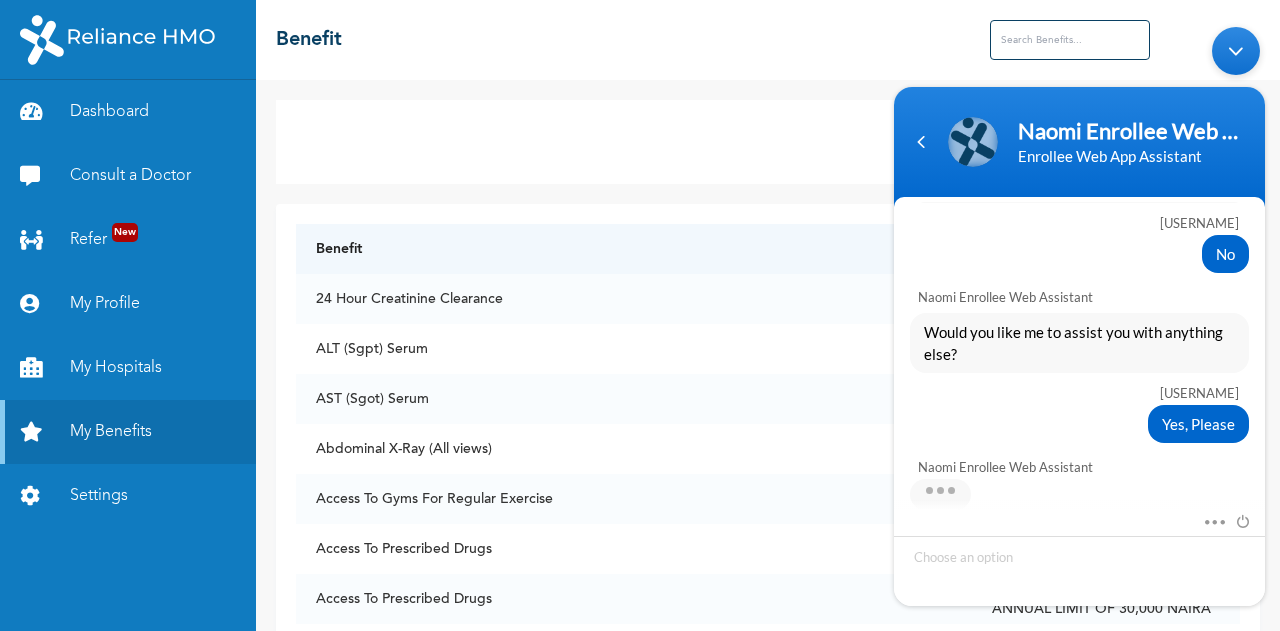 scroll, scrollTop: 1687, scrollLeft: 0, axis: vertical 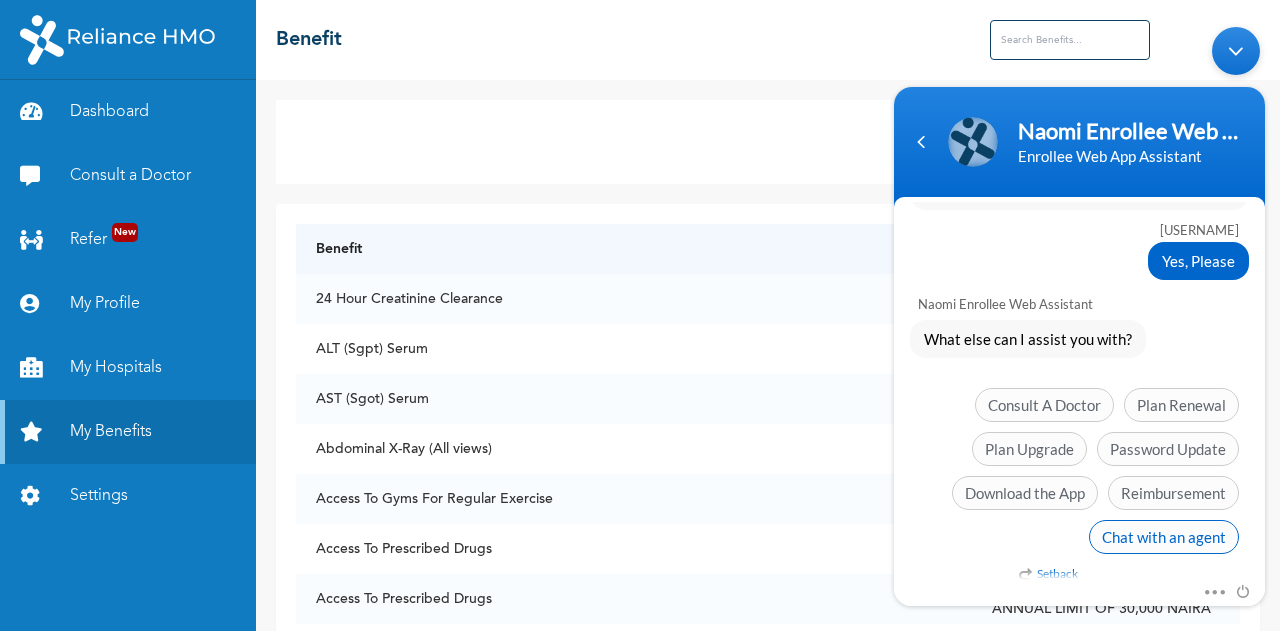 click on "Chat with an agent" at bounding box center [1164, 536] 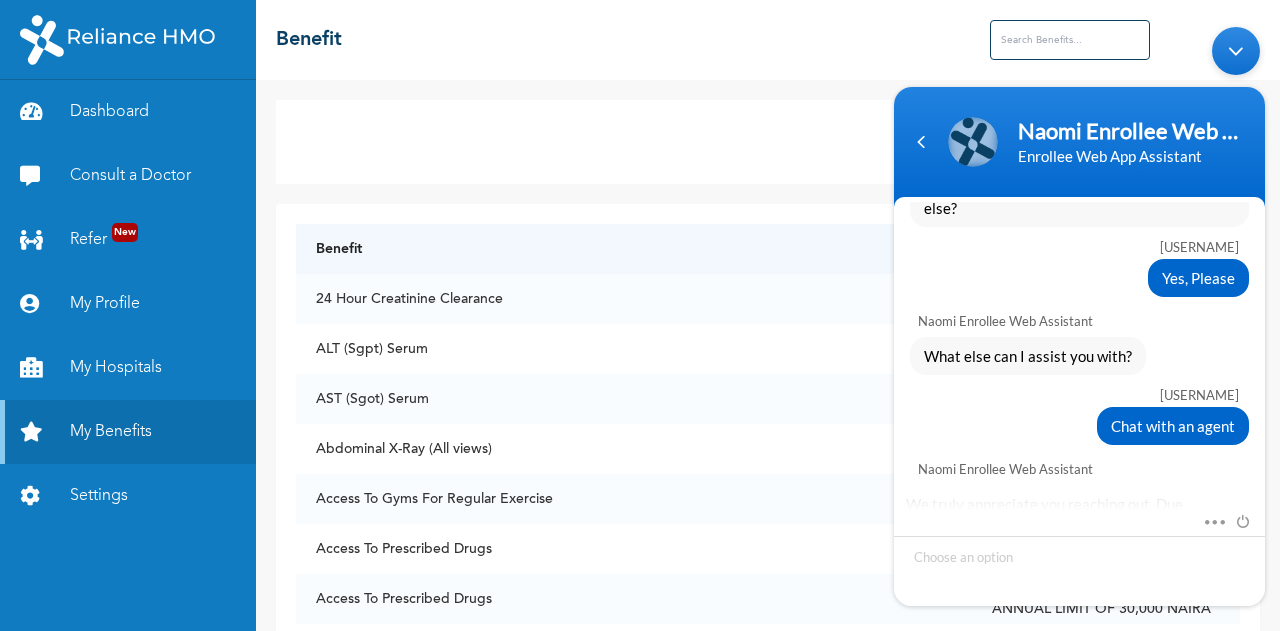 scroll, scrollTop: 1974, scrollLeft: 0, axis: vertical 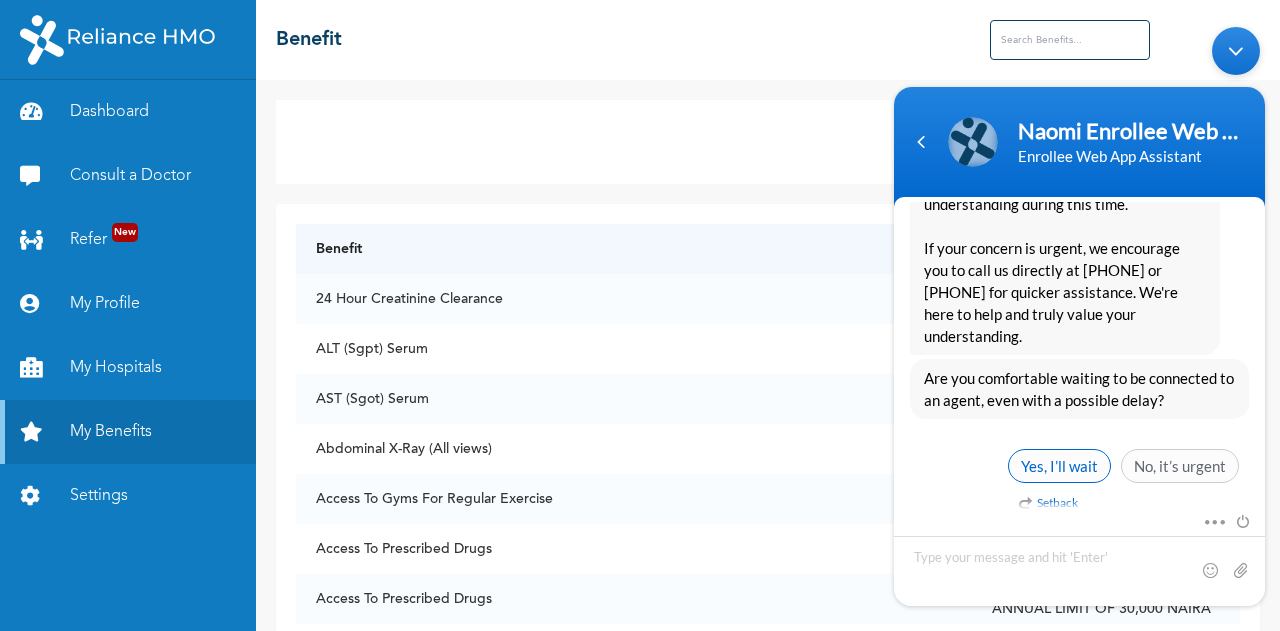 click on "Yes, I’ll wait" at bounding box center (1059, 465) 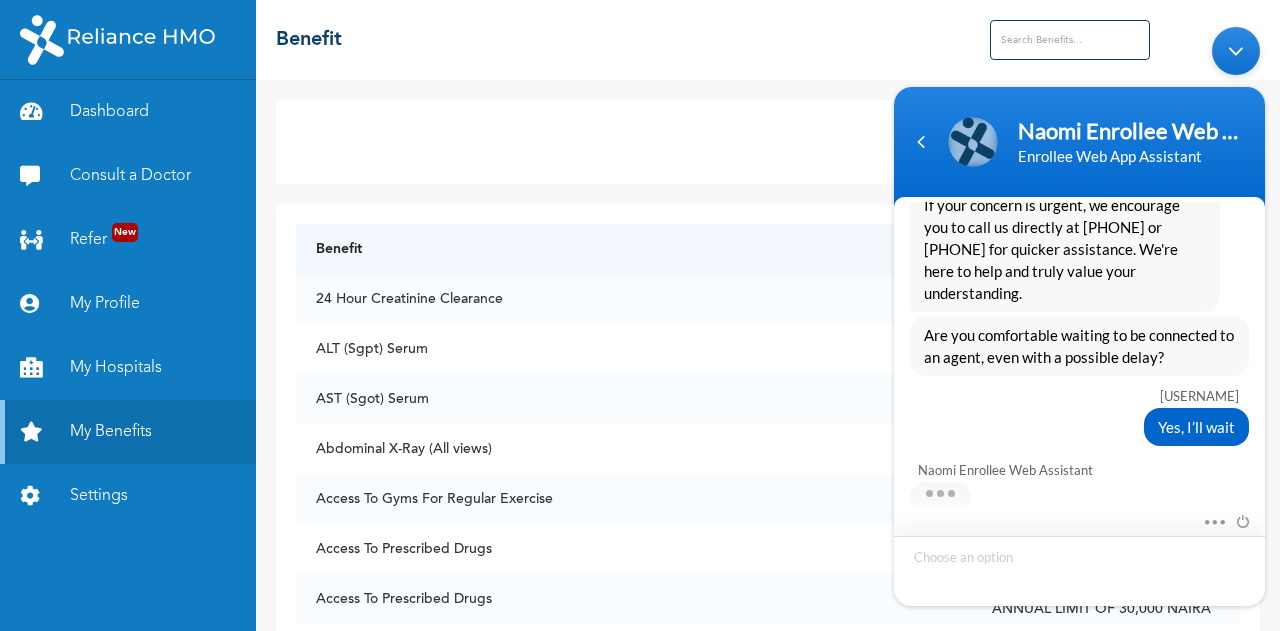 scroll, scrollTop: 2338, scrollLeft: 0, axis: vertical 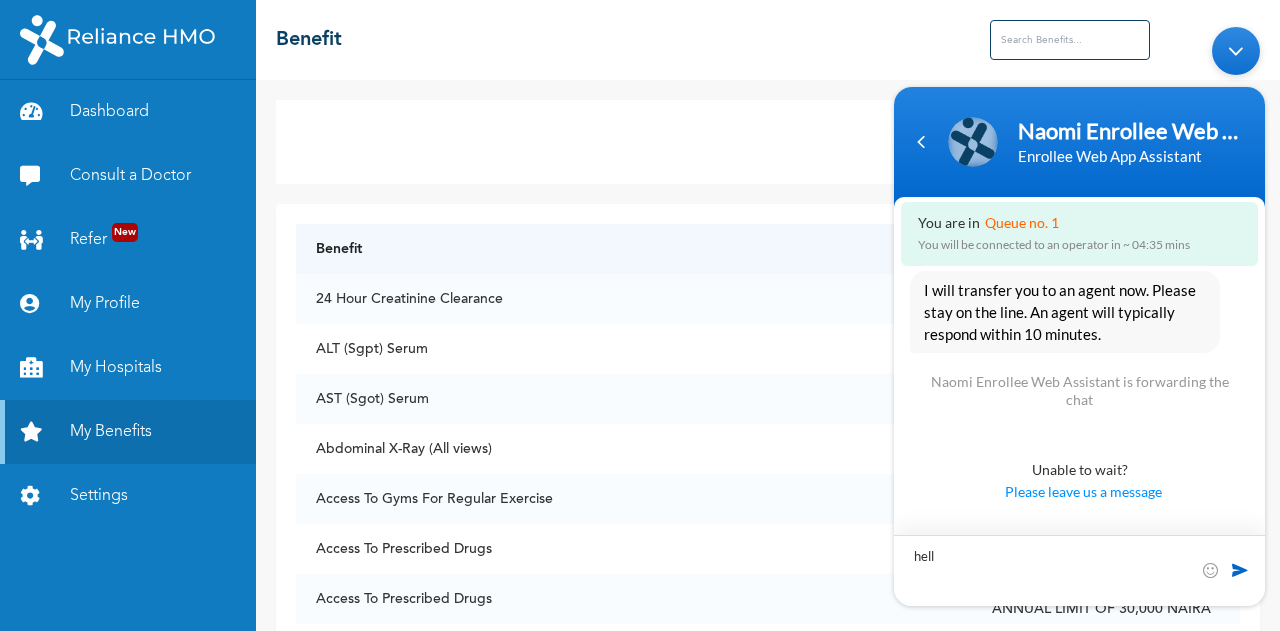 type on "hello" 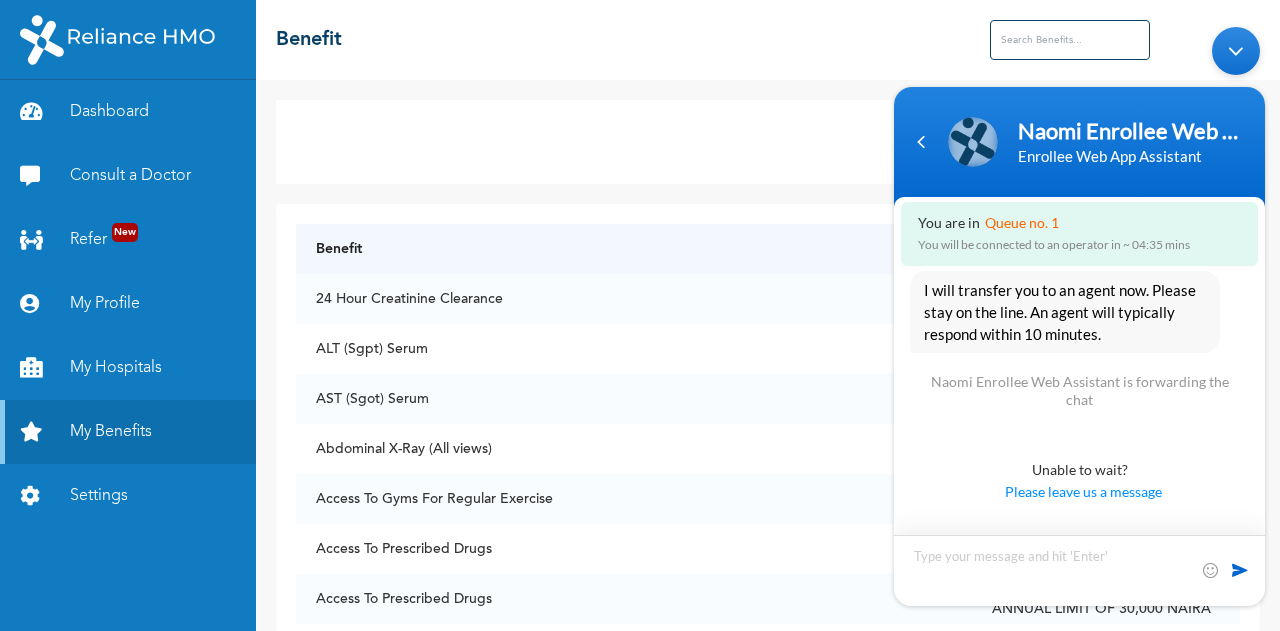 scroll, scrollTop: 2409, scrollLeft: 0, axis: vertical 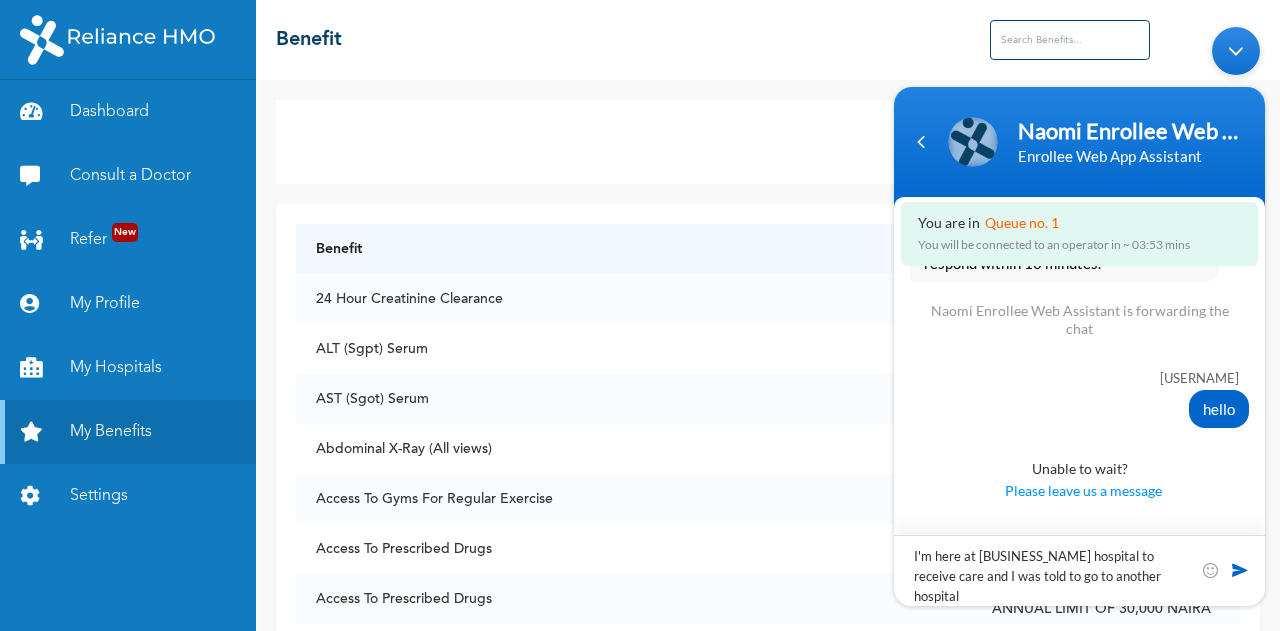 click on "I'm here at [BUSINESS_NAME] hospital to receive care and I was told to go to another hospital" at bounding box center (1079, 569) 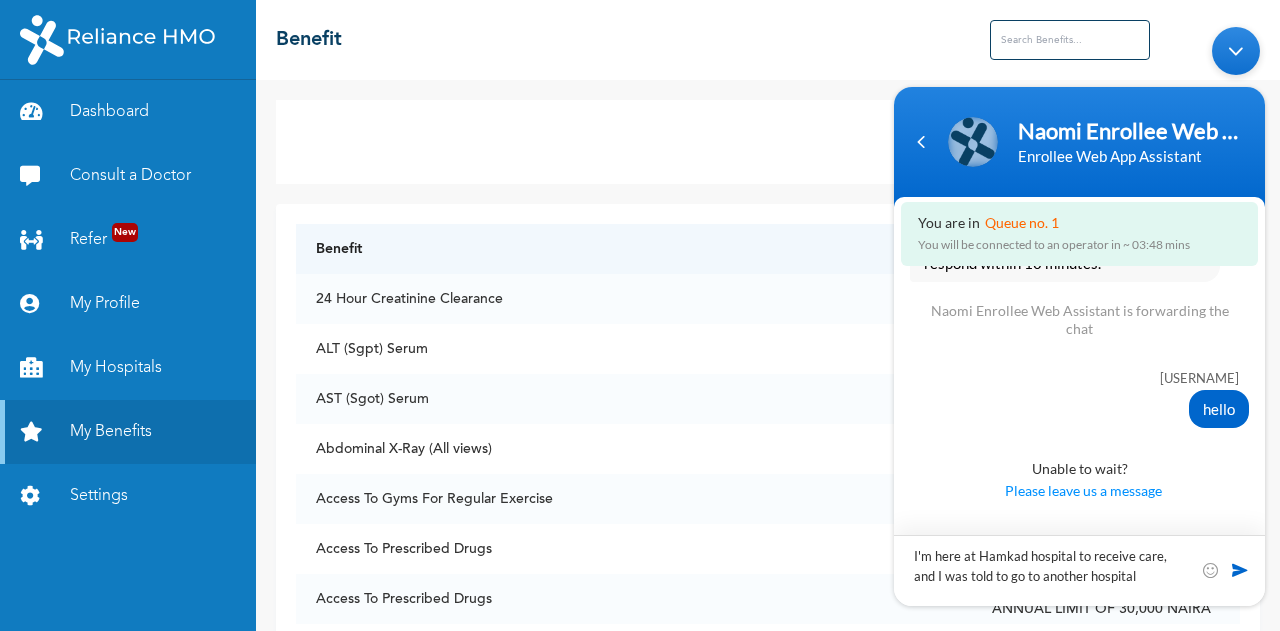click on "I'm here at Hamkad hospital to receive care, and I was told to go to another hospital" at bounding box center [1079, 569] 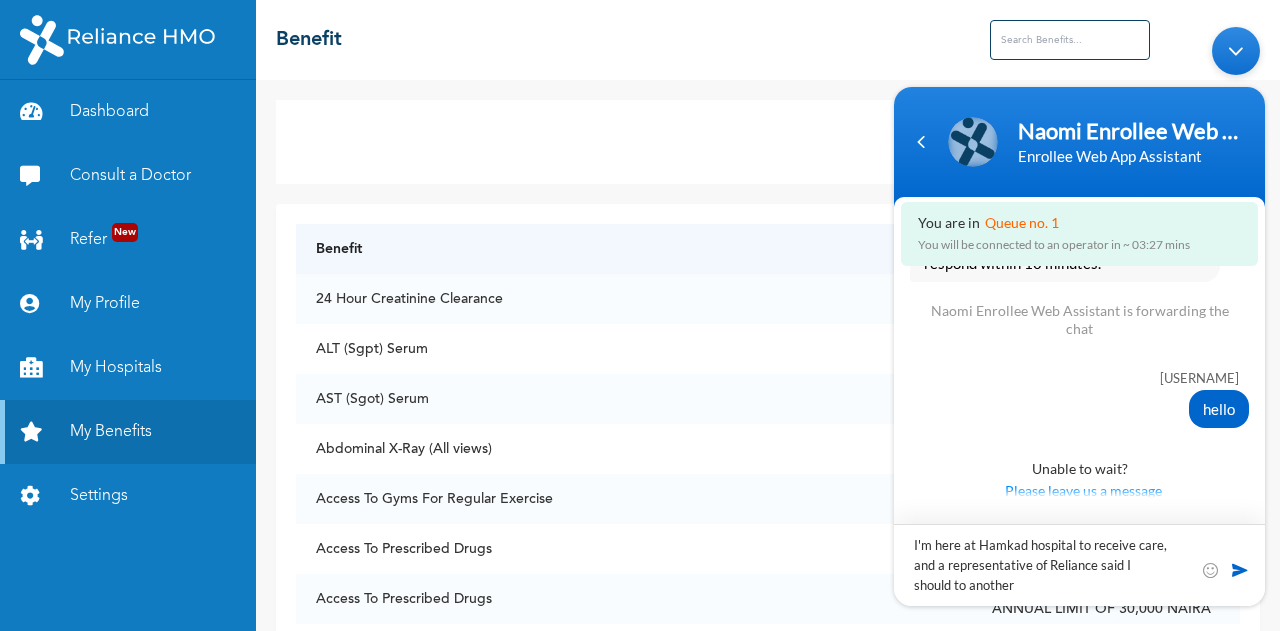 click on "I'm here at Hamkad hospital to receive care, and a representative of Reliance said I should to another" at bounding box center (1079, 564) 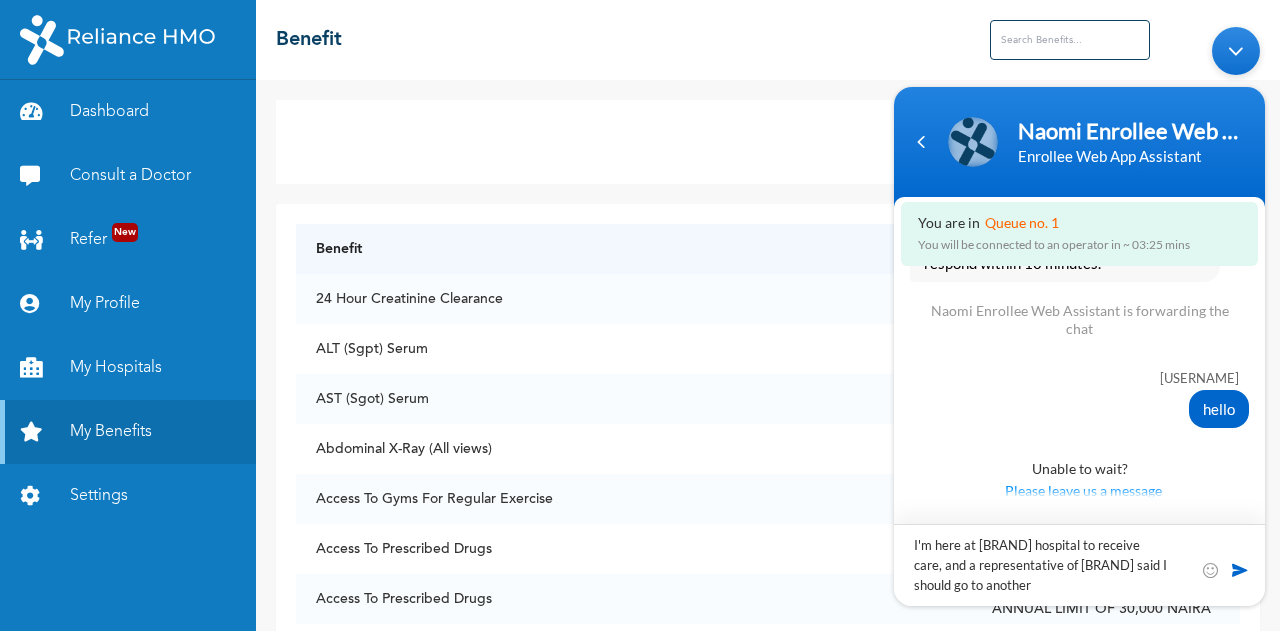 click on "I'm here at [BRAND] hospital to receive care, and a representative of [BRAND] said I should go to another" at bounding box center [1079, 564] 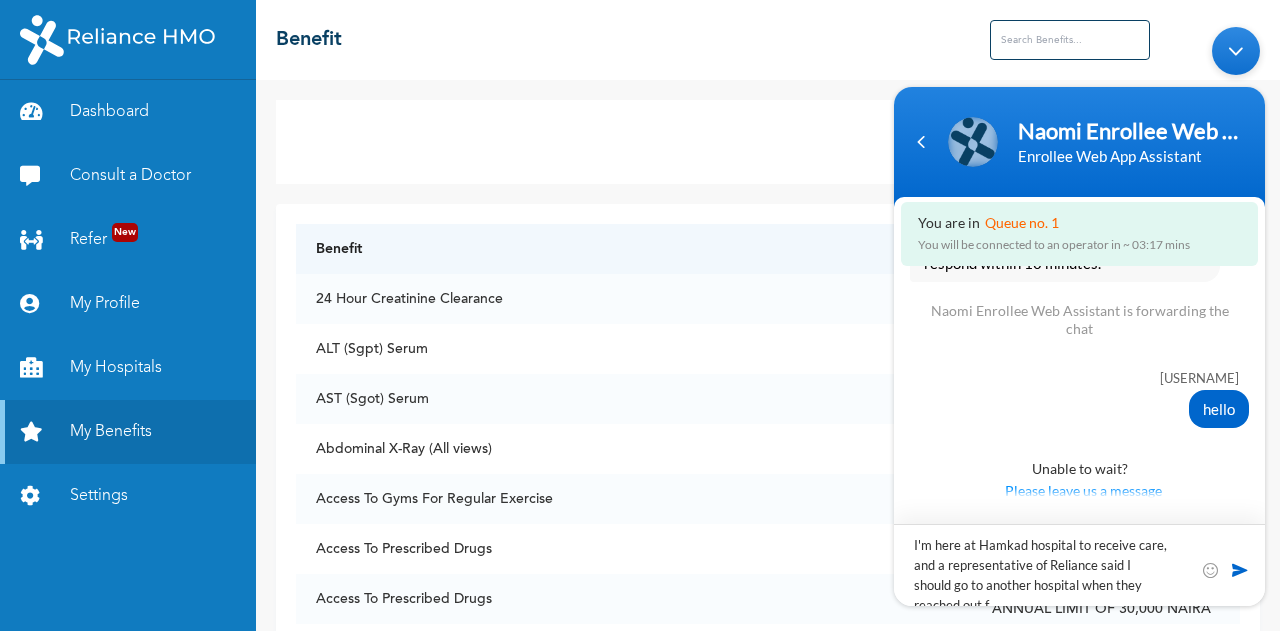 scroll, scrollTop: 0, scrollLeft: 0, axis: both 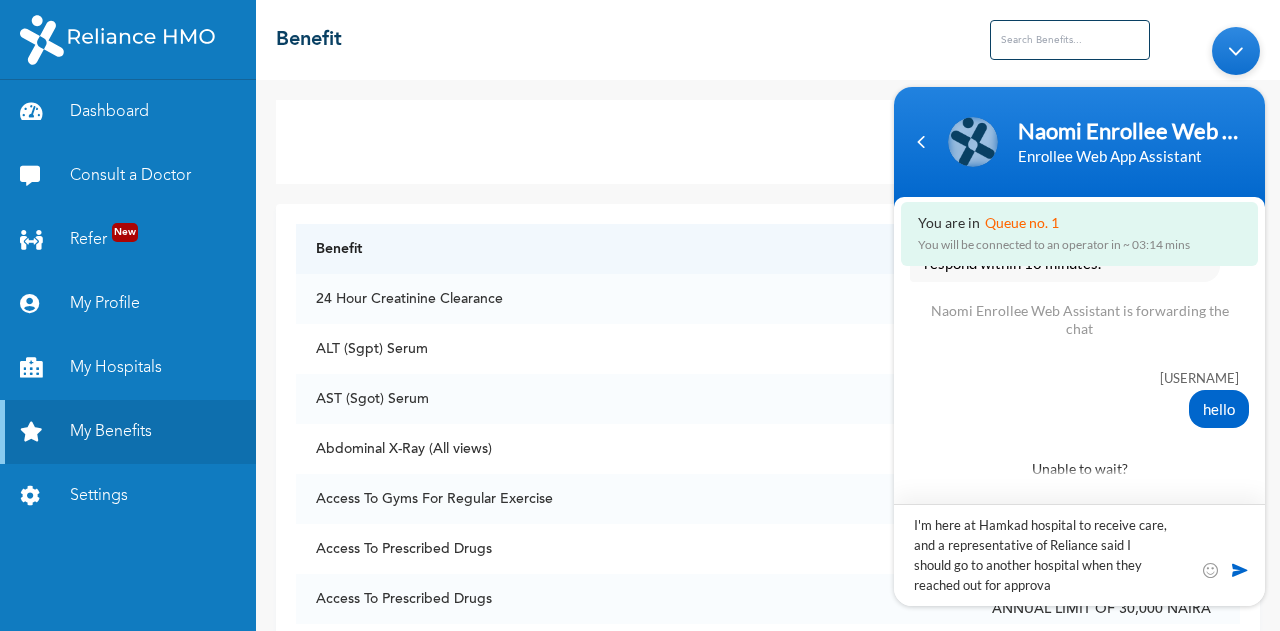 type on "I'm here at Hamkad hospital to receive care, and a representative of Reliance said I should go to another hospital when they reached out for approval" 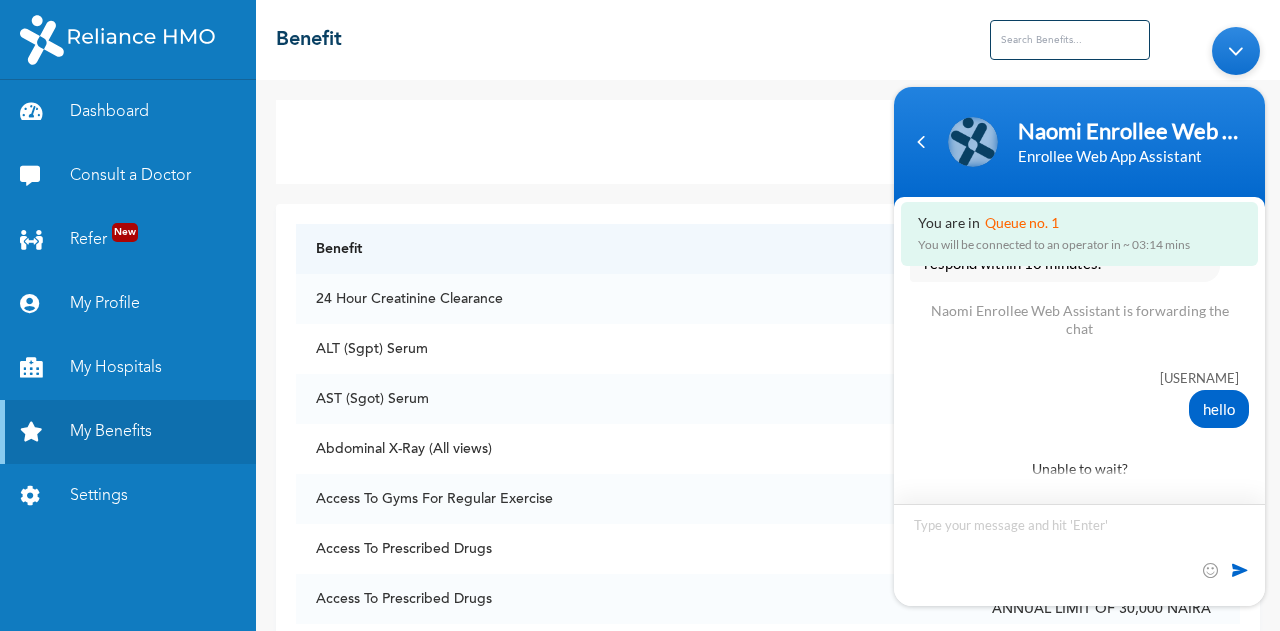 scroll, scrollTop: 2517, scrollLeft: 0, axis: vertical 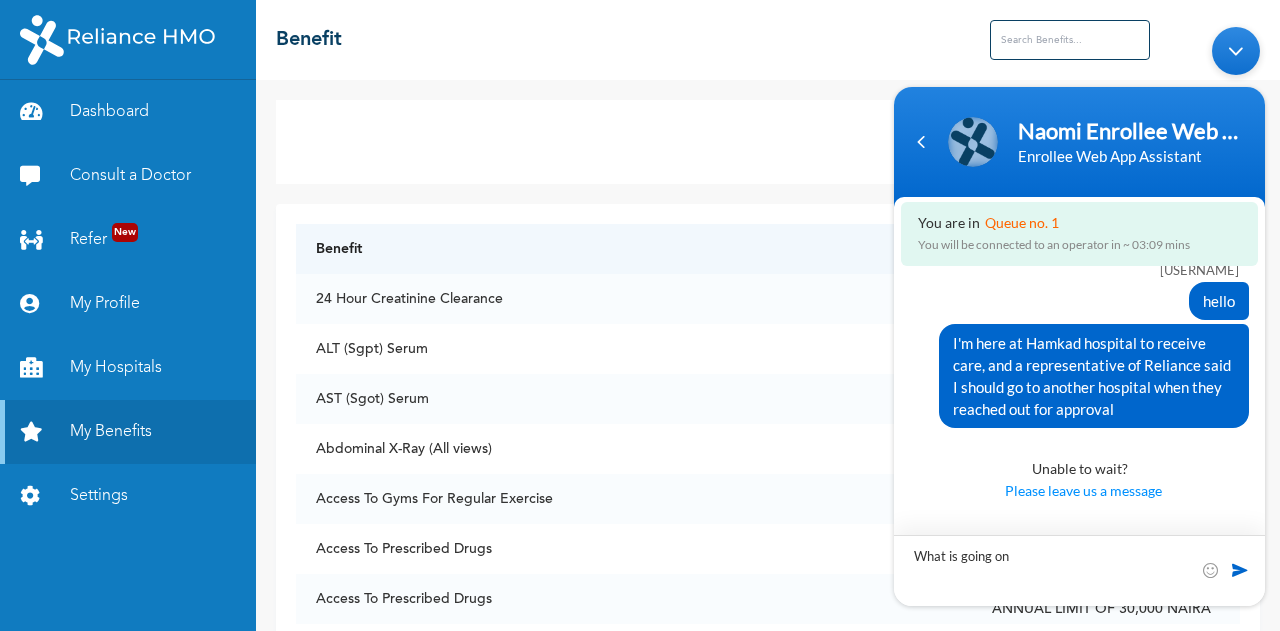 type on "What is going on?" 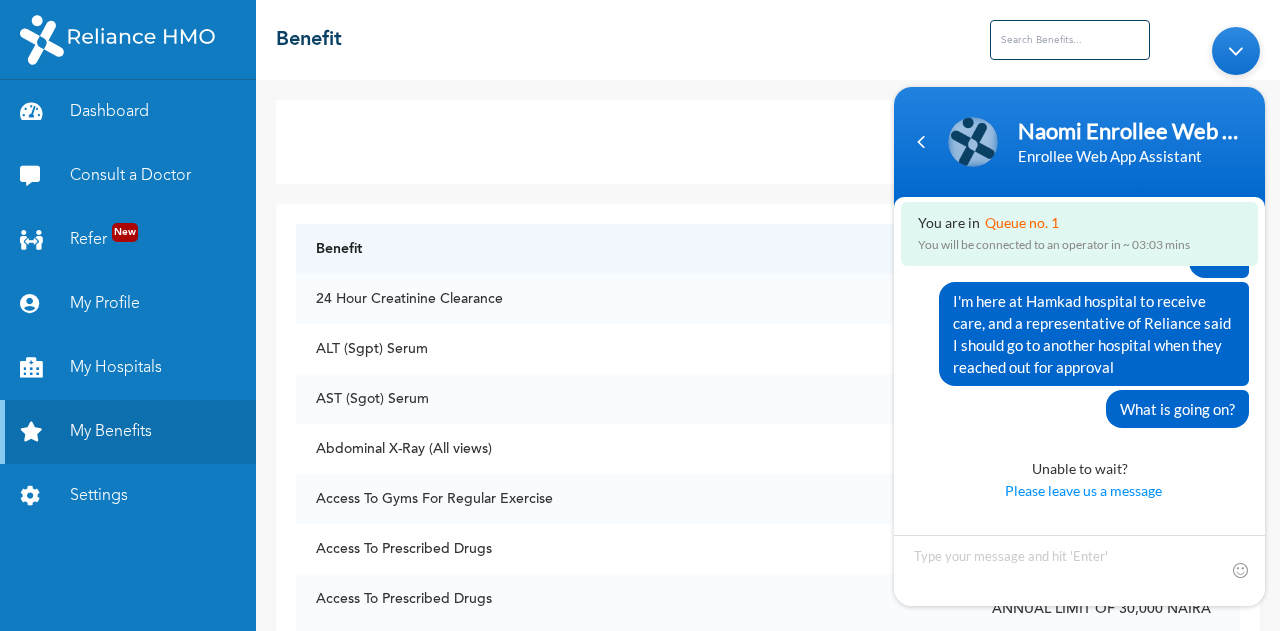 scroll, scrollTop: 2535, scrollLeft: 0, axis: vertical 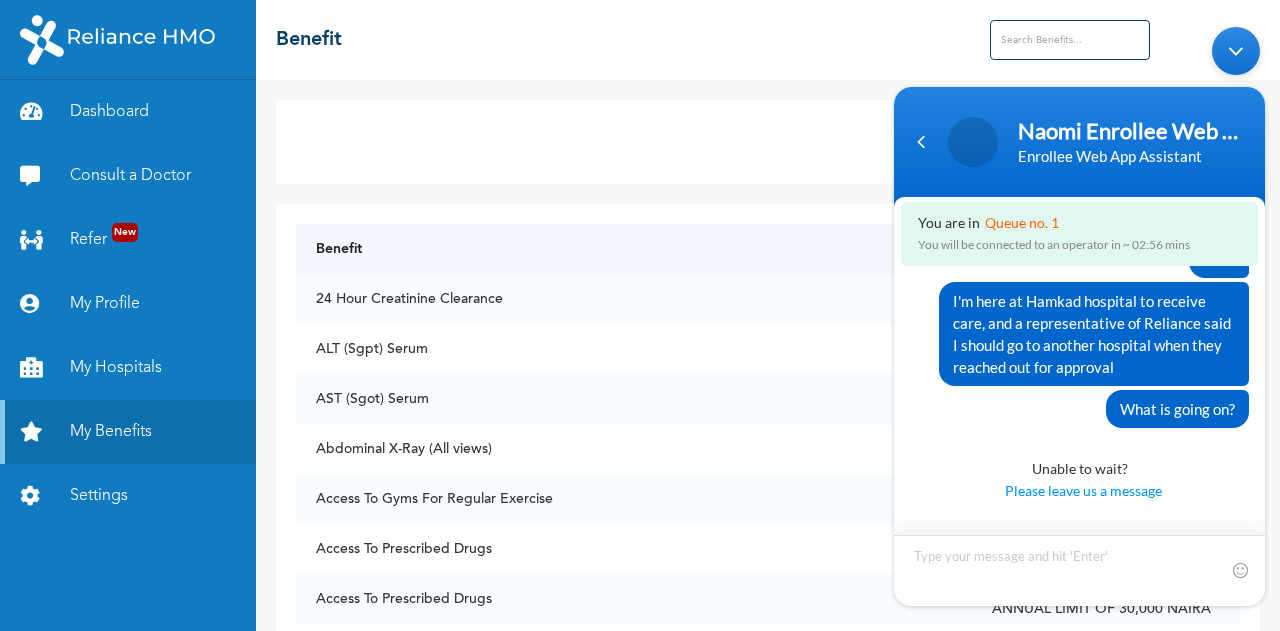 click at bounding box center (1079, 569) 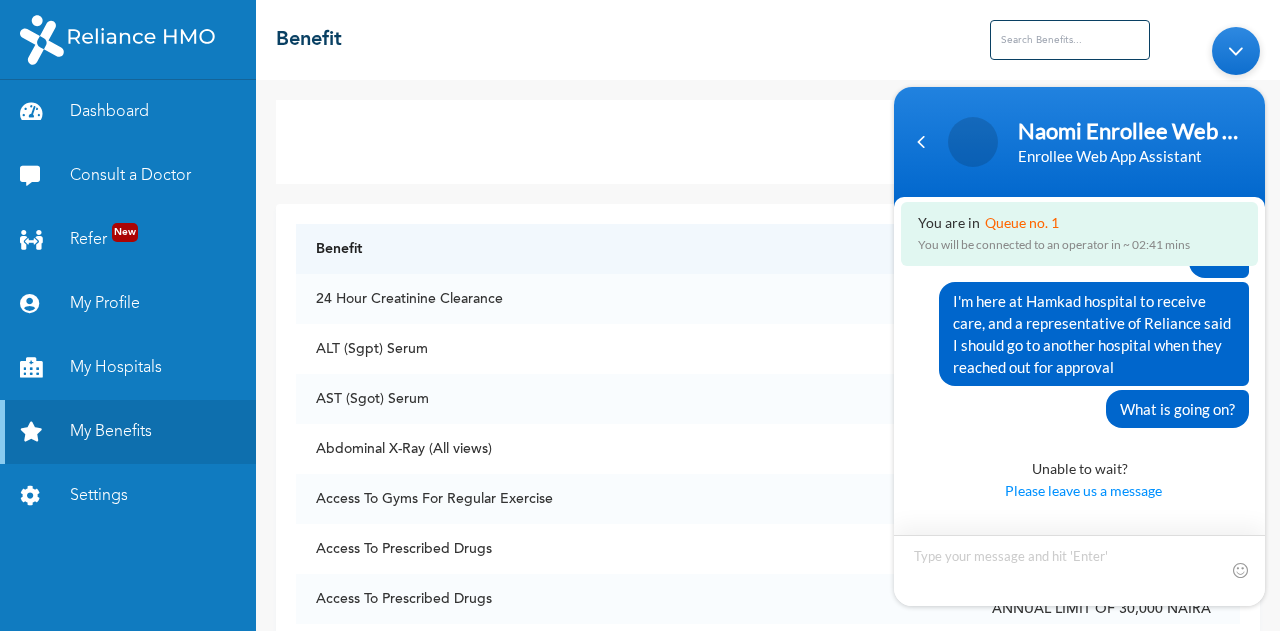 scroll, scrollTop: 2545, scrollLeft: 0, axis: vertical 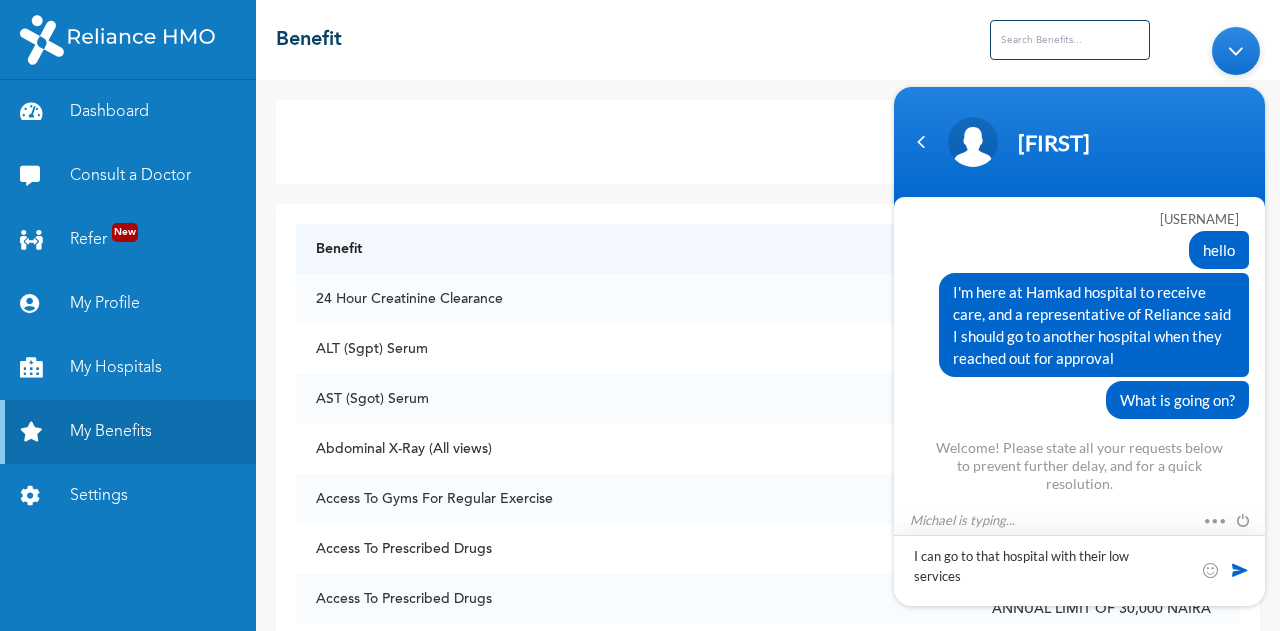 type on "I can go to that hospital with their low services." 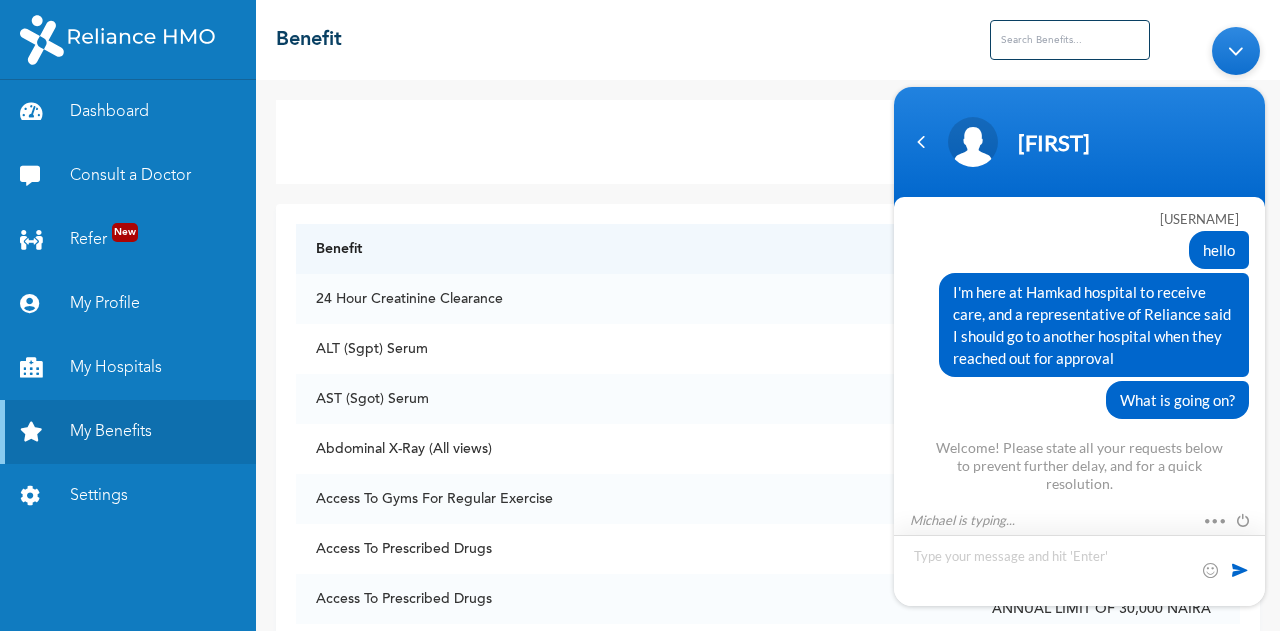 scroll, scrollTop: 2605, scrollLeft: 0, axis: vertical 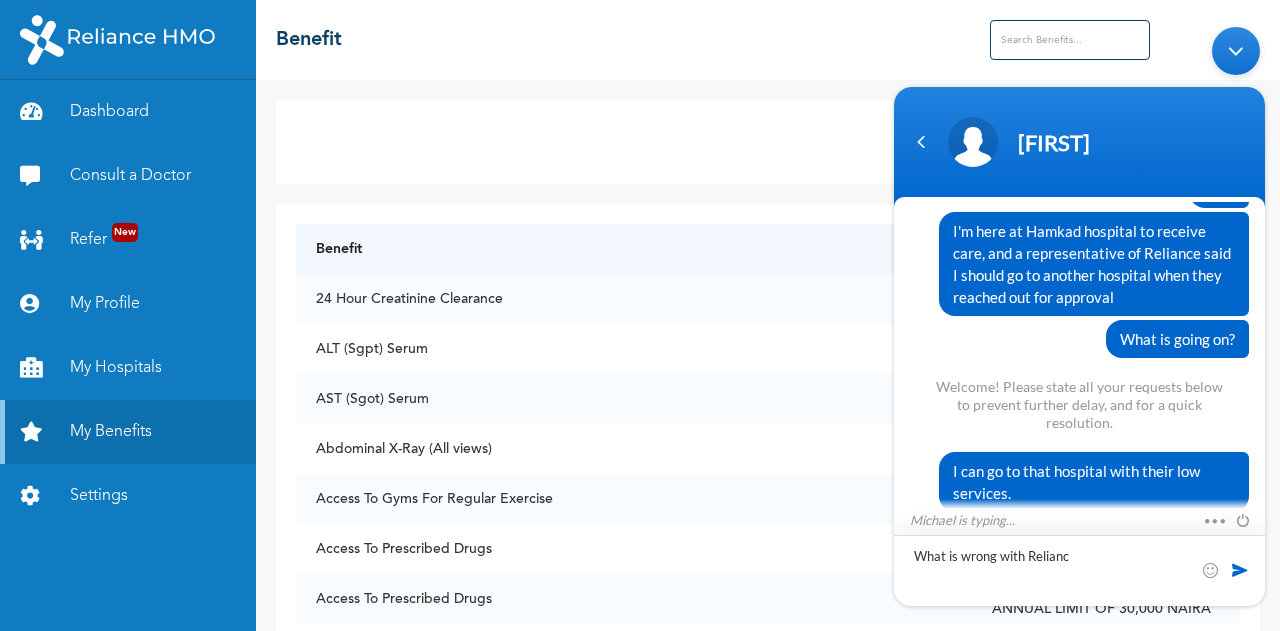 type on "What is wrong with Reliance" 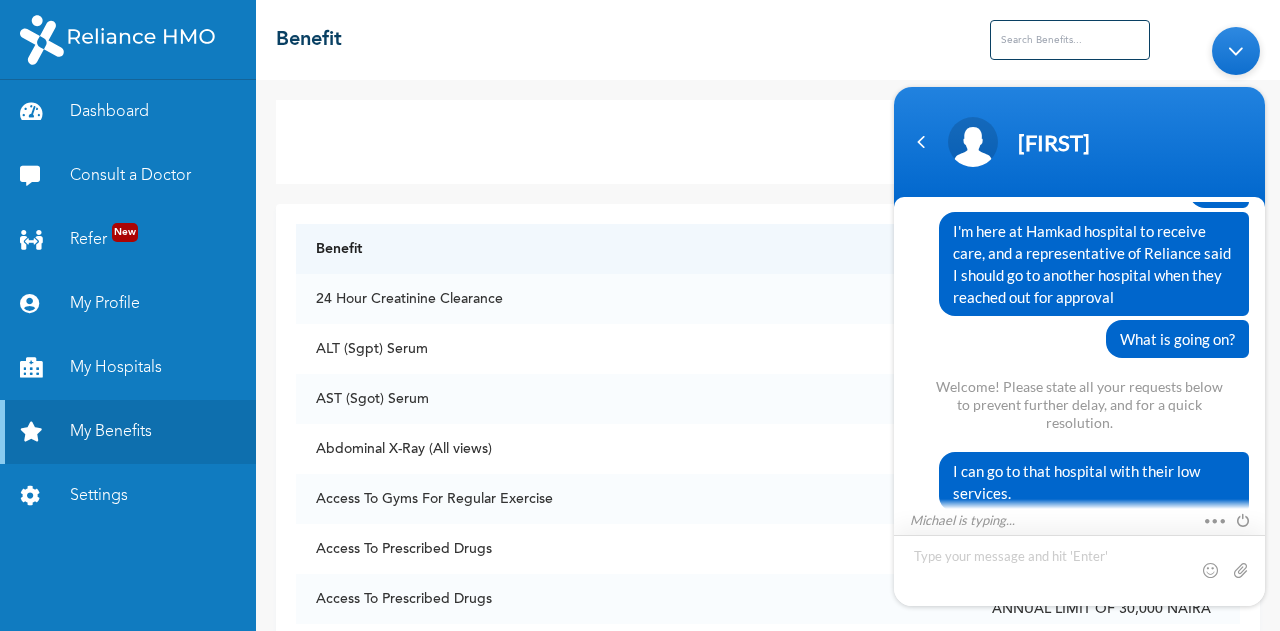 scroll, scrollTop: 2647, scrollLeft: 0, axis: vertical 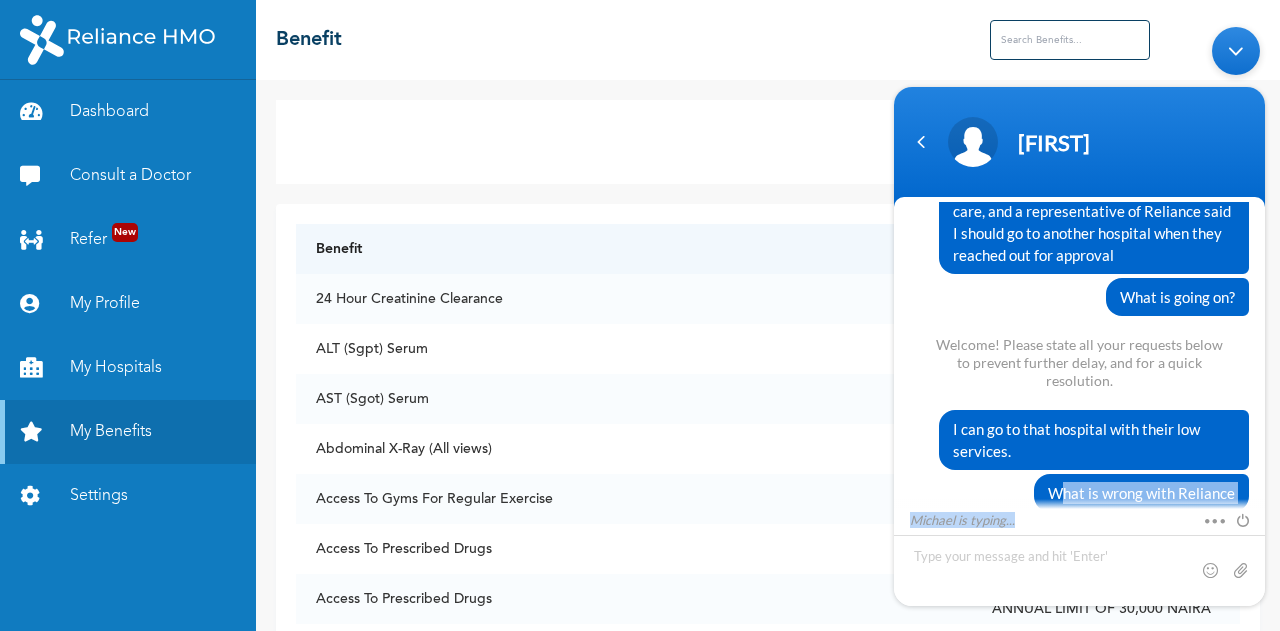drag, startPoint x: 1260, startPoint y: 490, endPoint x: 1248, endPoint y: 588, distance: 98.731964 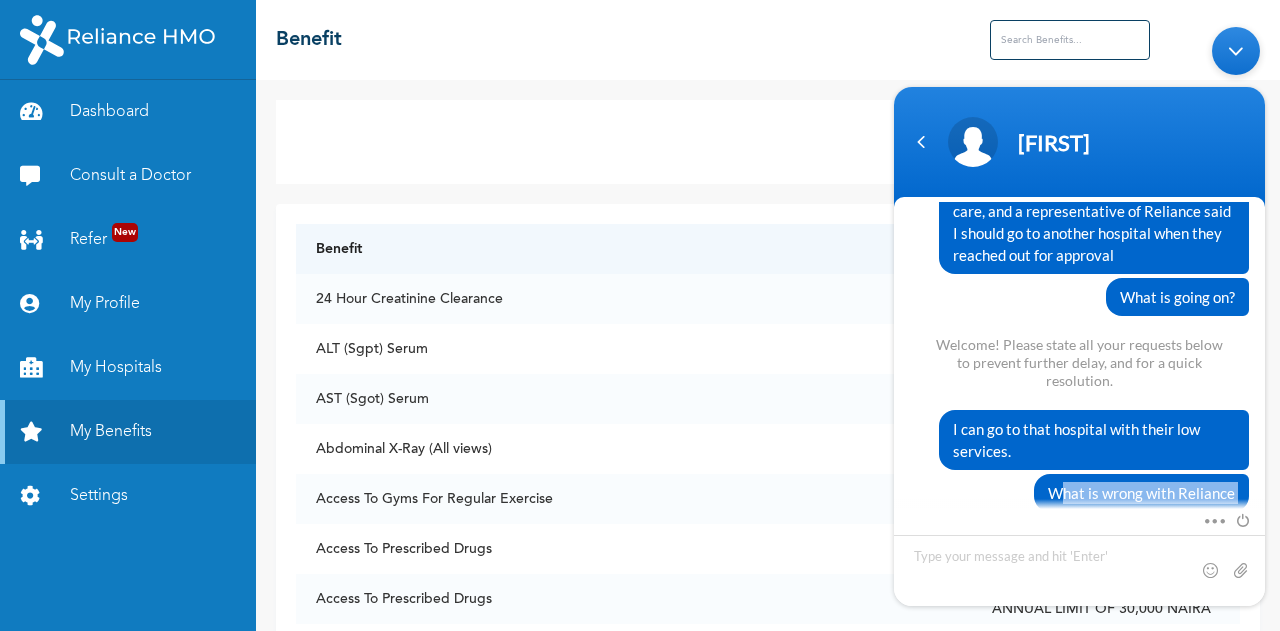 scroll, scrollTop: 2804, scrollLeft: 0, axis: vertical 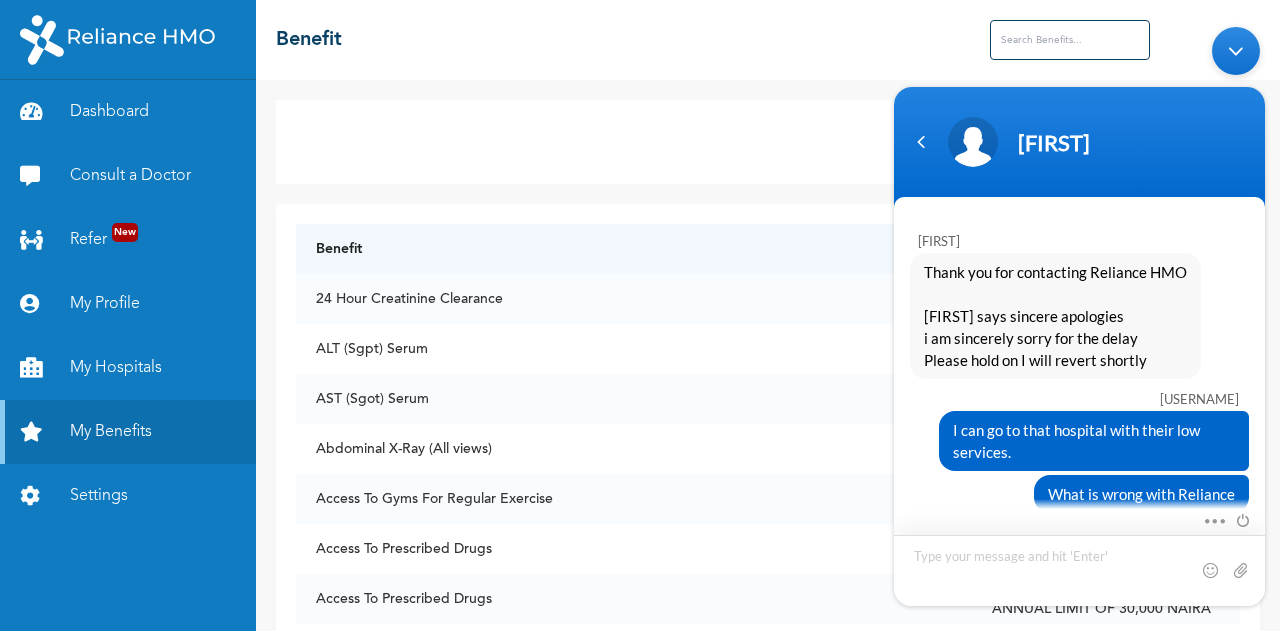 type on "c" 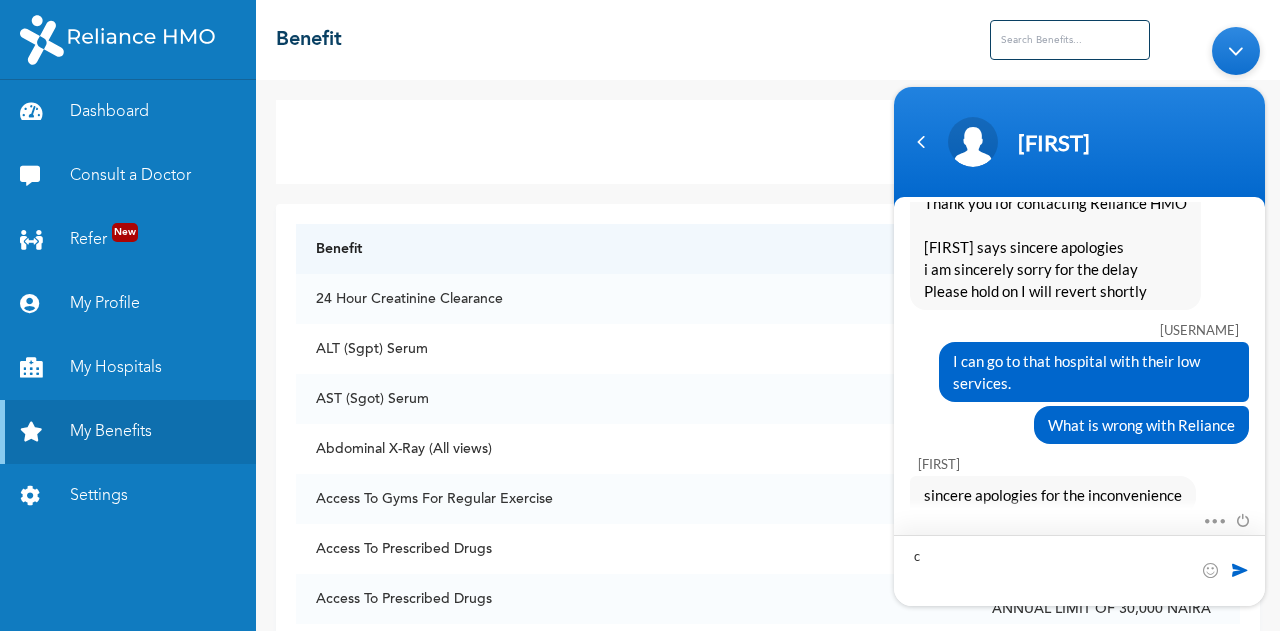 scroll, scrollTop: 2969, scrollLeft: 0, axis: vertical 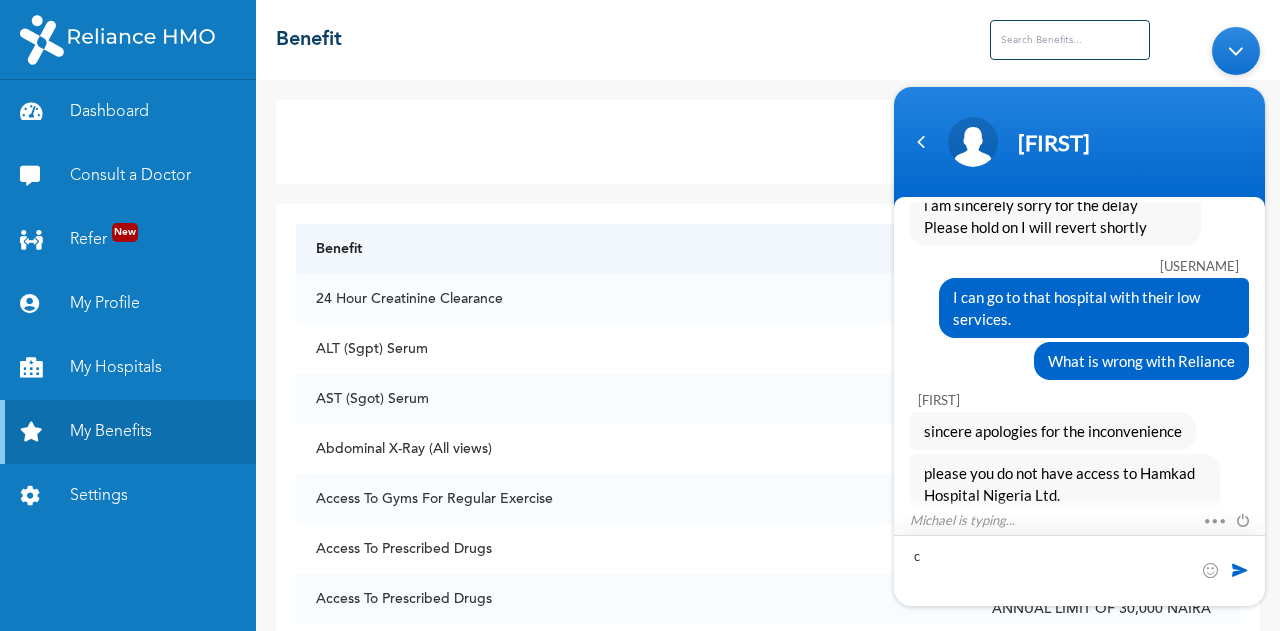 type 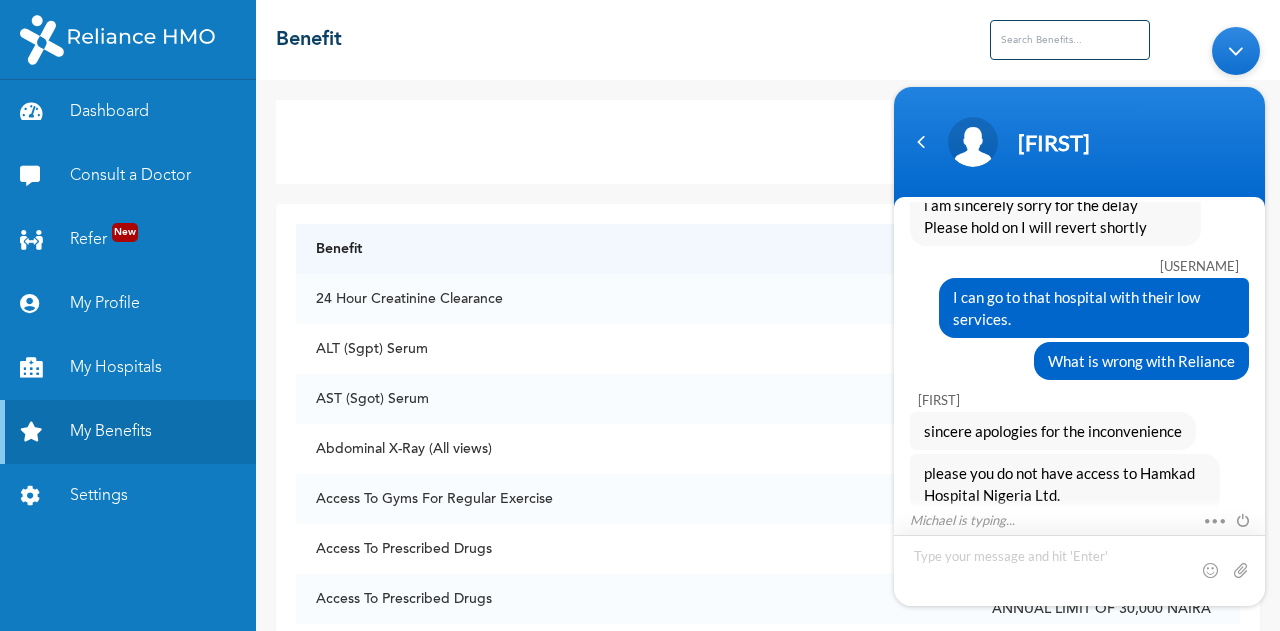 scroll, scrollTop: 3033, scrollLeft: 0, axis: vertical 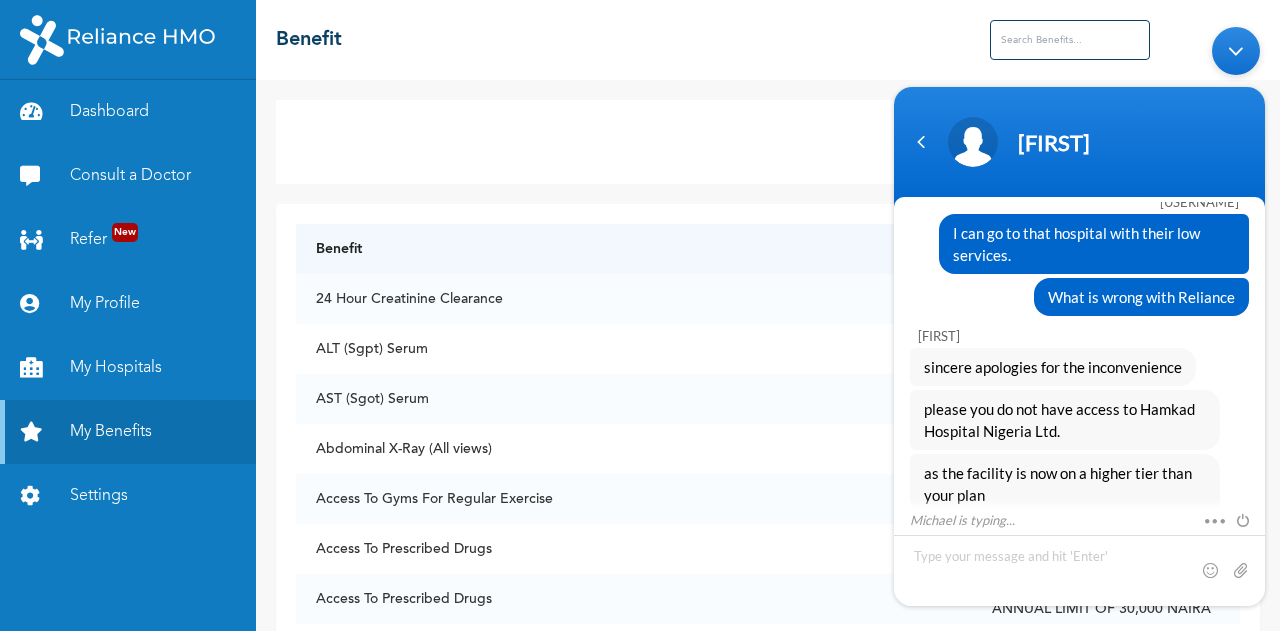 drag, startPoint x: 1260, startPoint y: 491, endPoint x: 1264, endPoint y: 508, distance: 17.464249 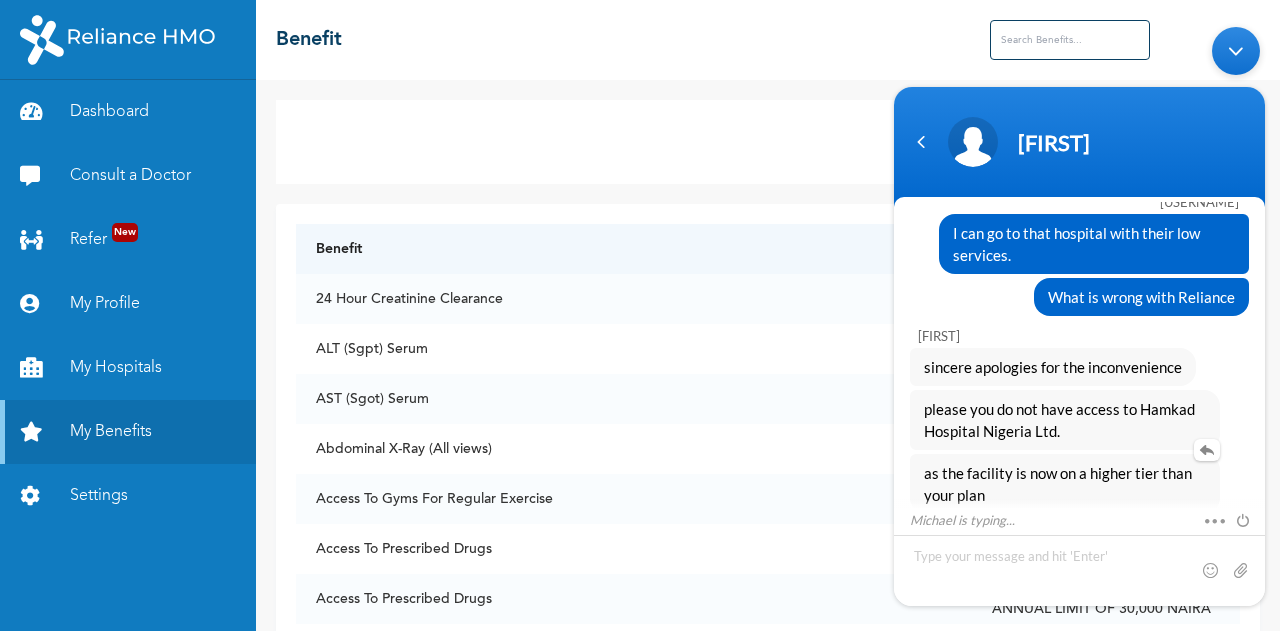 scroll, scrollTop: 3075, scrollLeft: 0, axis: vertical 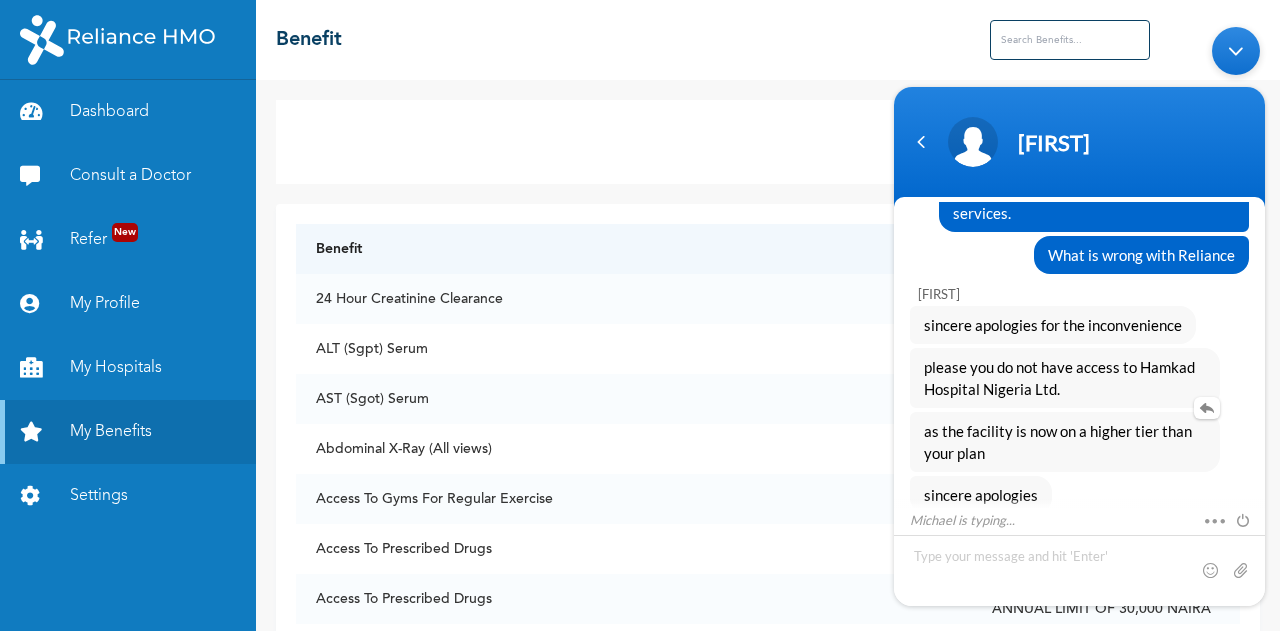 click on "as the facility is now on a higher tier than your plan" at bounding box center (1065, 441) 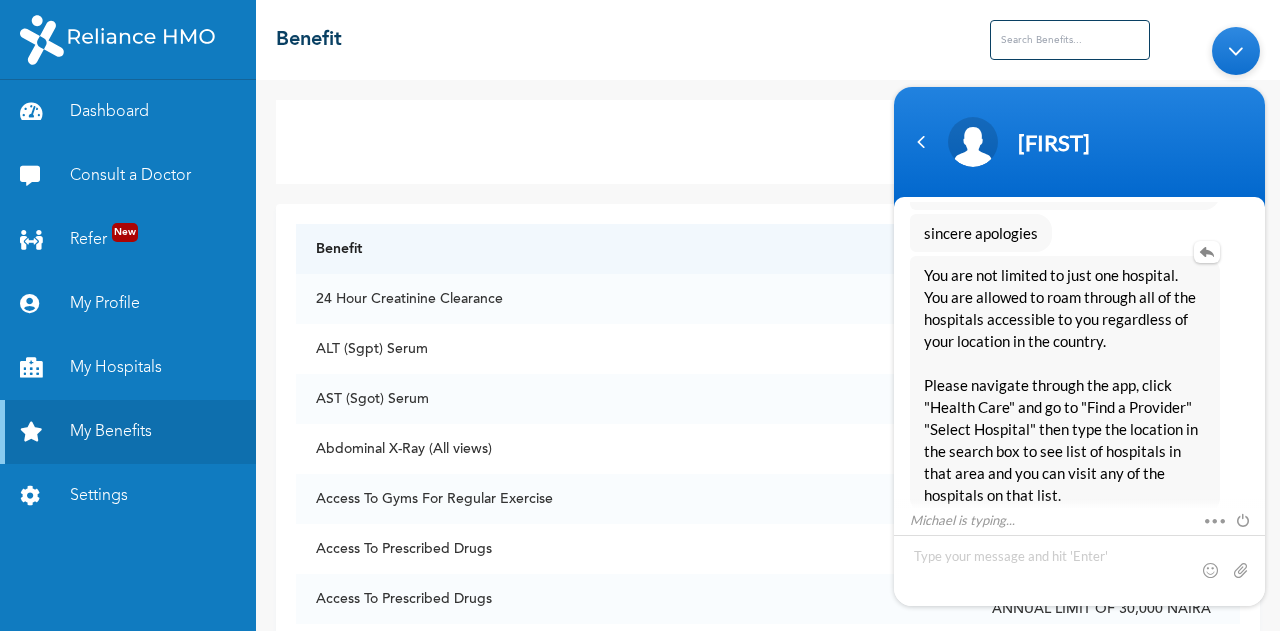 scroll, scrollTop: 3401, scrollLeft: 0, axis: vertical 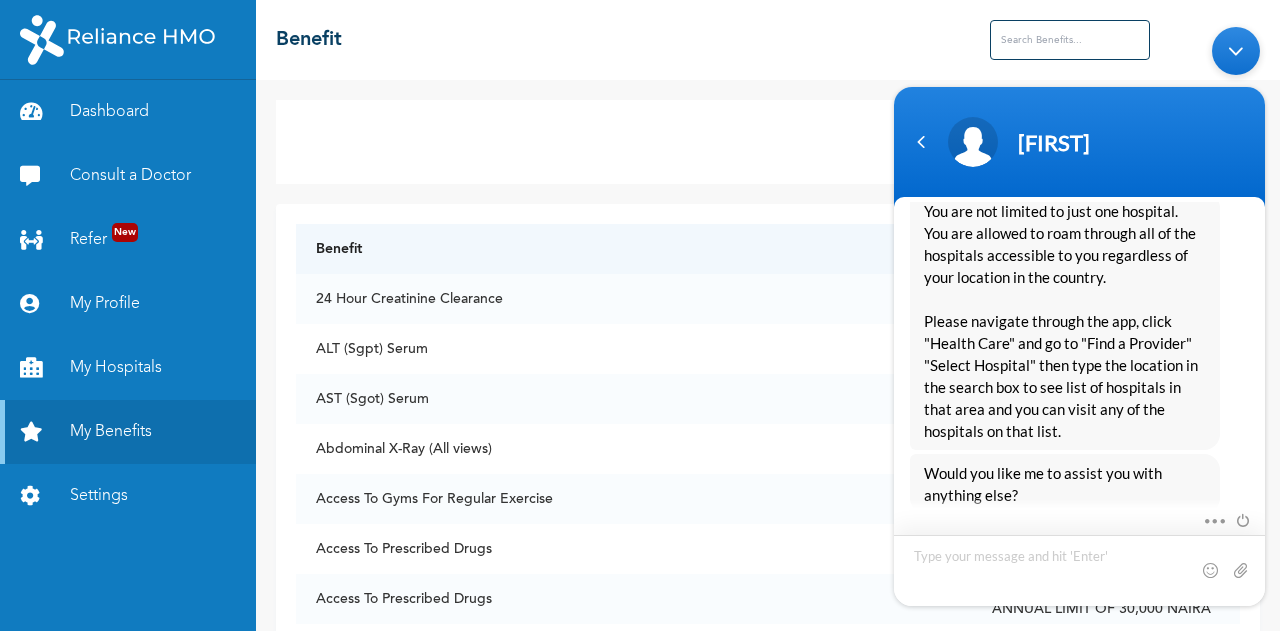 click at bounding box center [1079, 569] 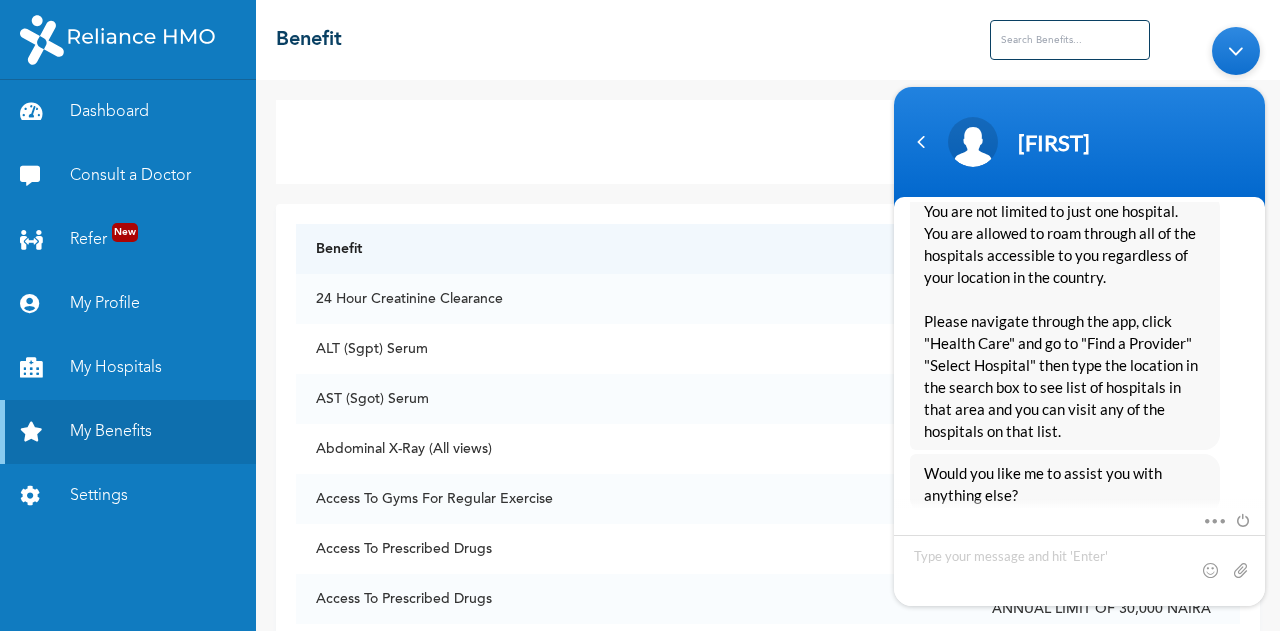 click on "Access Secondary Care" at bounding box center [768, 142] 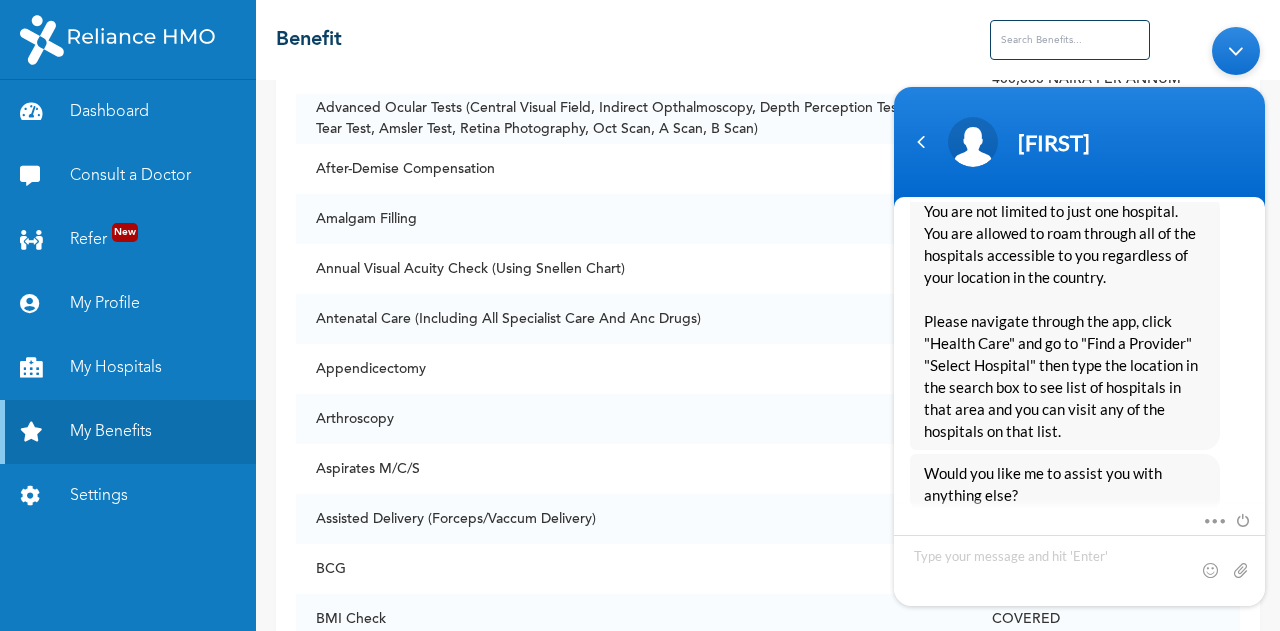 scroll, scrollTop: 640, scrollLeft: 0, axis: vertical 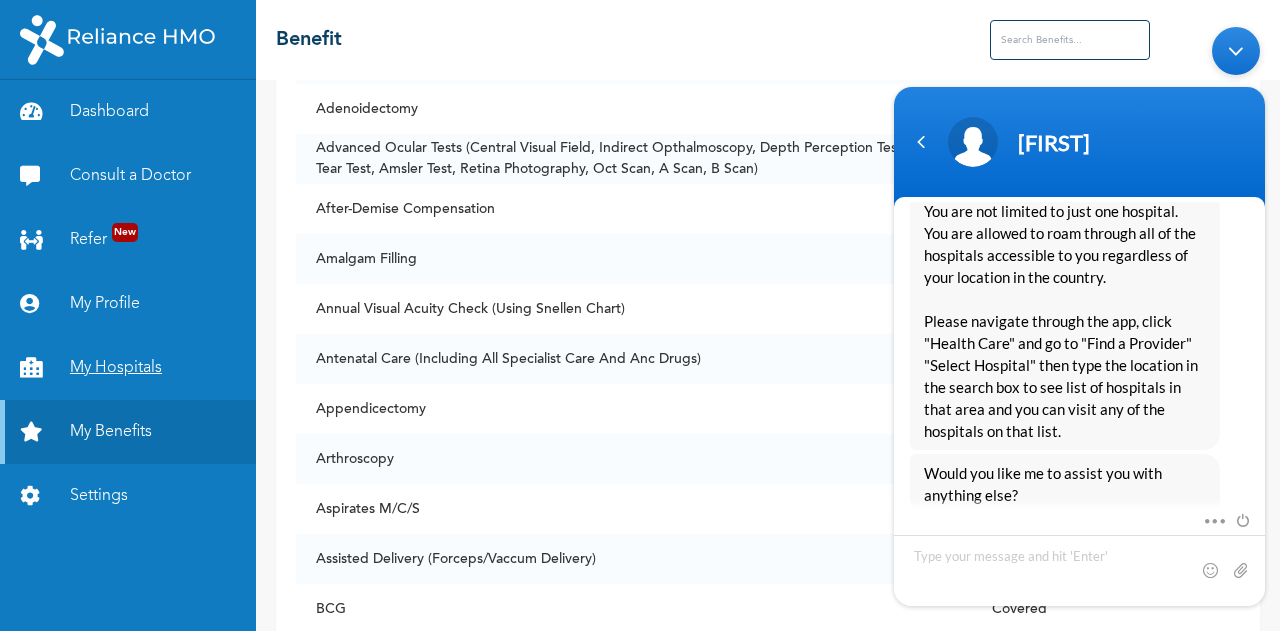 click on "My Hospitals" at bounding box center (128, 368) 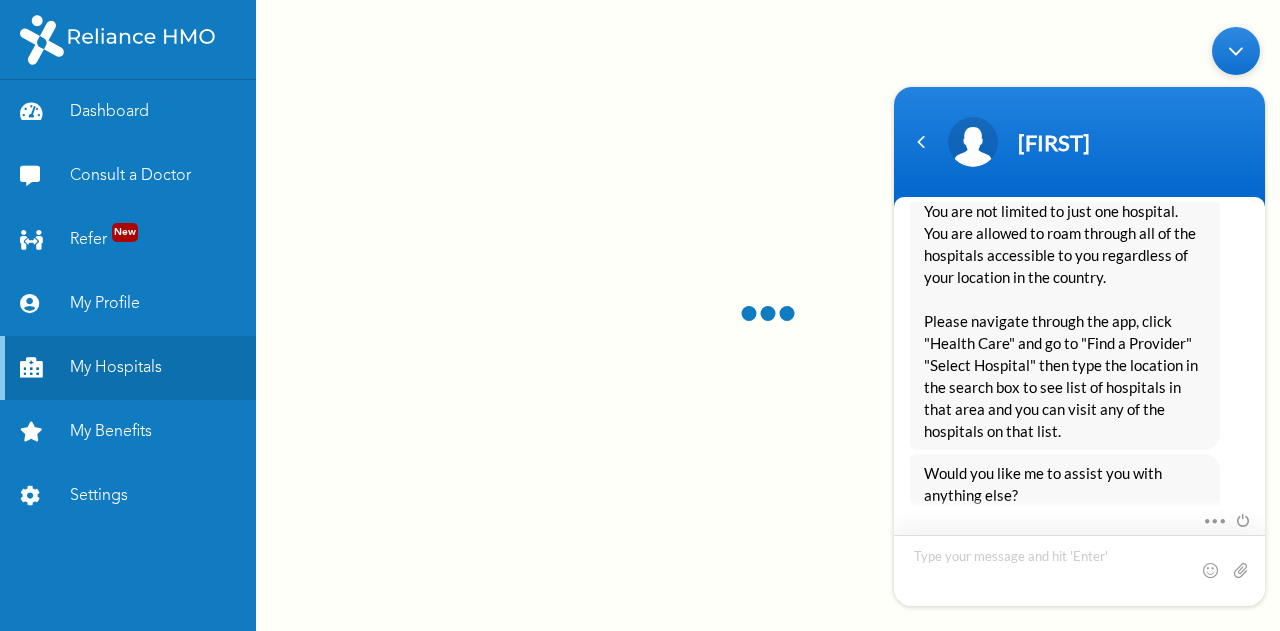 click at bounding box center (1079, 569) 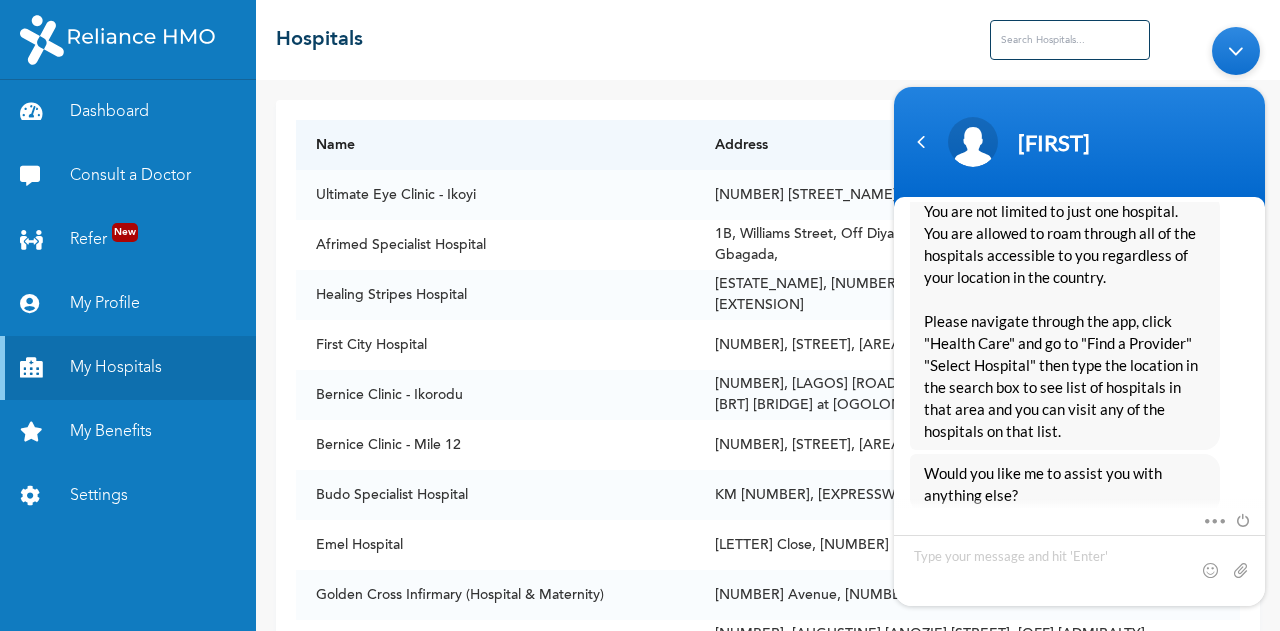 click on "[MICHAEL] [JOLAWOLE][NUMBER] Hello [NAOMI] [ENROLLEE] [WEB] [ASSISTANT] Hello [JOLAWOLE][NUMBER] Welcome to [BRAND] HMO! My name is [NAOMI], your digital assistant! It's a pleasure to have you here. 😊 I'm designed to help with common questions like access to care, plan renewal, booking appointments, and more. If your request falls outside of these topics, please use the buttons to get connected to an agent for top-notch support. For the best experience in resolving your concerns and inquiries, be sure to use the buttons provided. Let’s get started! I can help you buy new plans, get your HMO ID, check available hospitals and many more. What would you like me to help you with? [JOLAWOLE][NUMBER] Access to Care [NAOMI] [ENROLLEE] [WEB] [ASSISTANT] What would you like to know more about? [JOLAWOLE][NUMBER] My hospitals [NAOMI] [ENROLLEE] [WEB] [ASSISTANT] To view hospitals you can access on your plan, please follow the steps below: 1. Click "Health Care" on your app and then click on the "Find a Provider" option. [JOLAWOLE][NUMBER] No hello" at bounding box center (1079, 315) 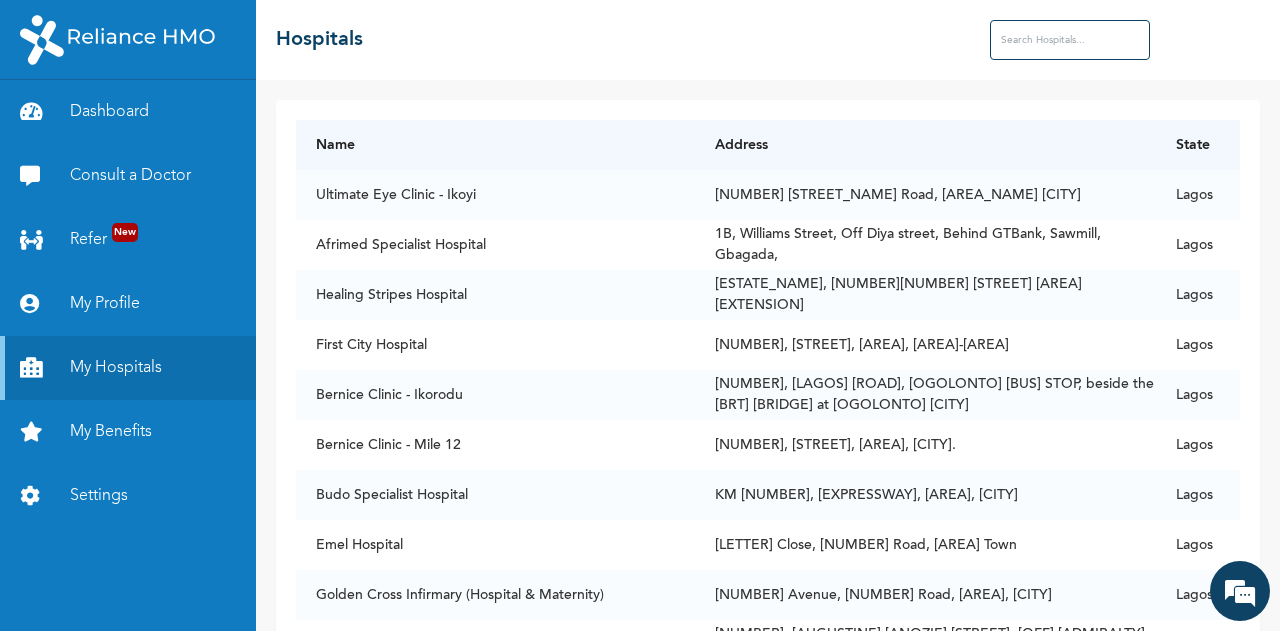 click at bounding box center (1070, 40) 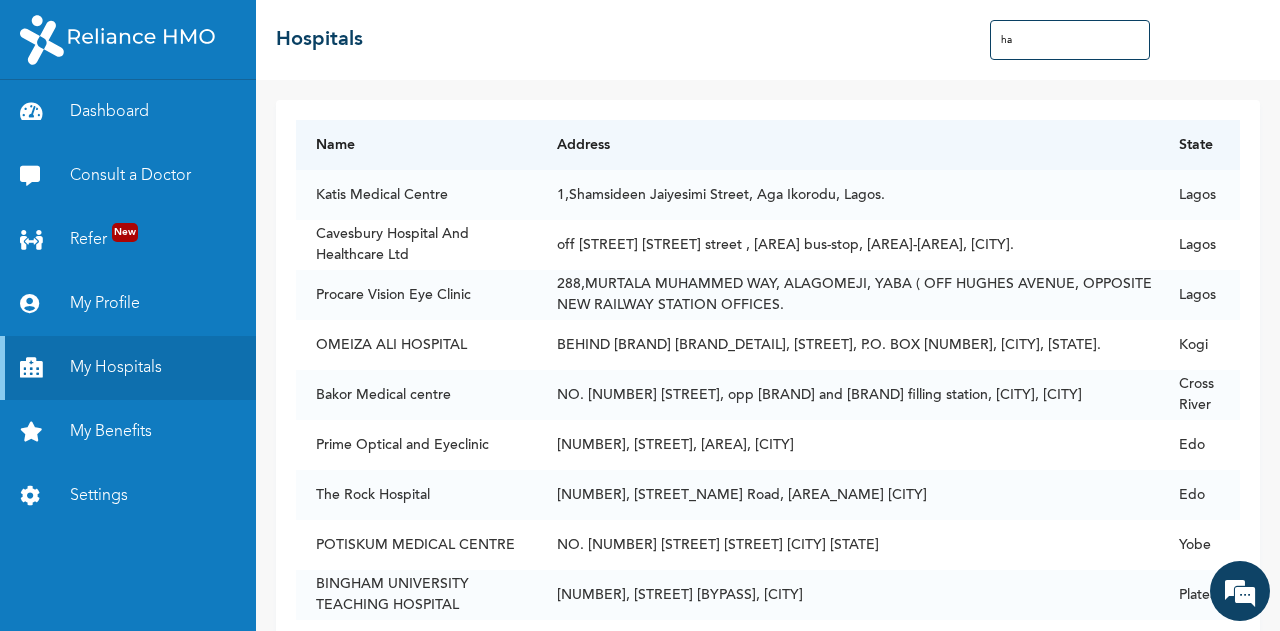 type on "h" 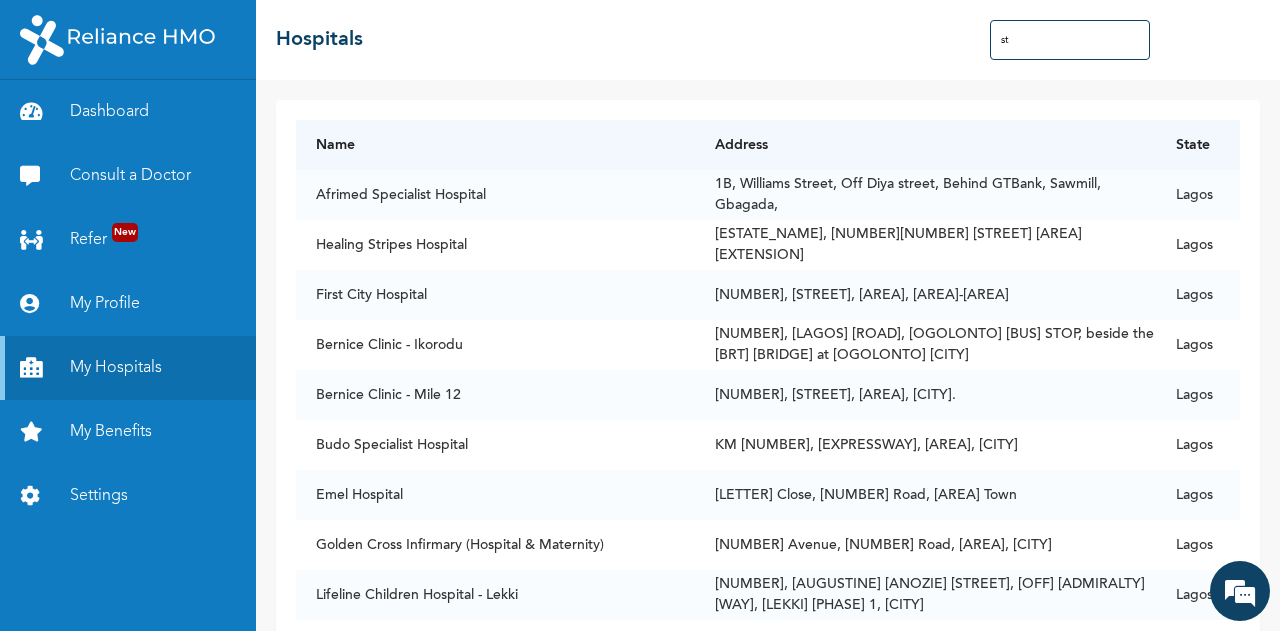 click on "st" at bounding box center [1070, 40] 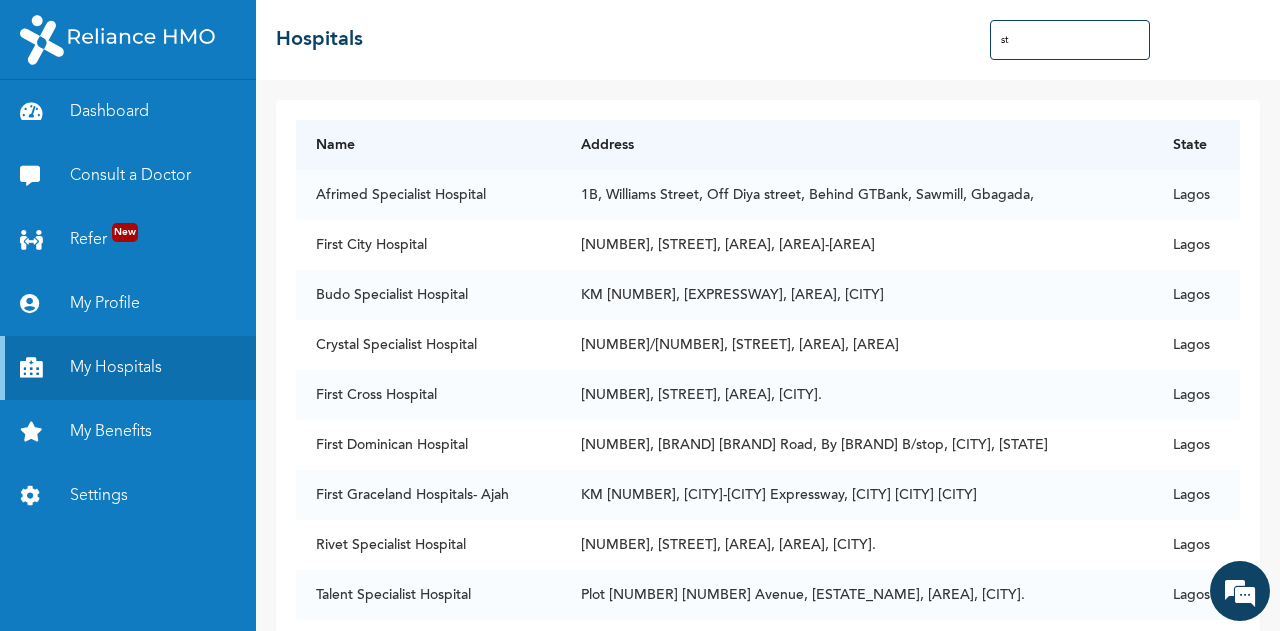 type on "s" 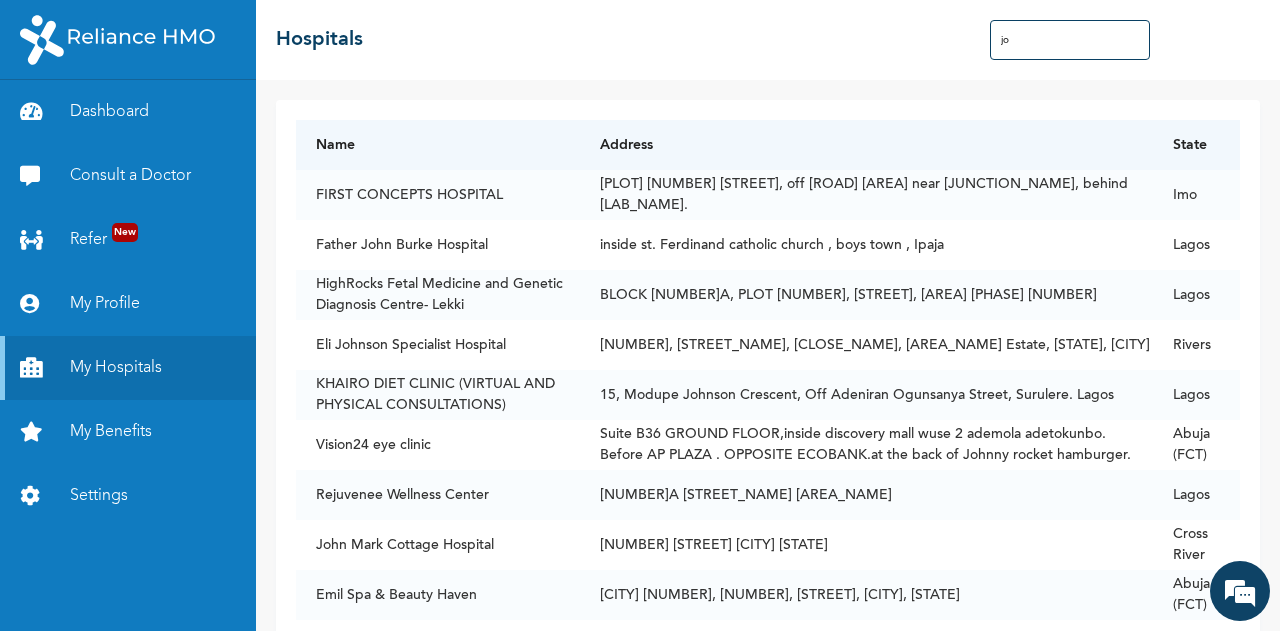 type on "j" 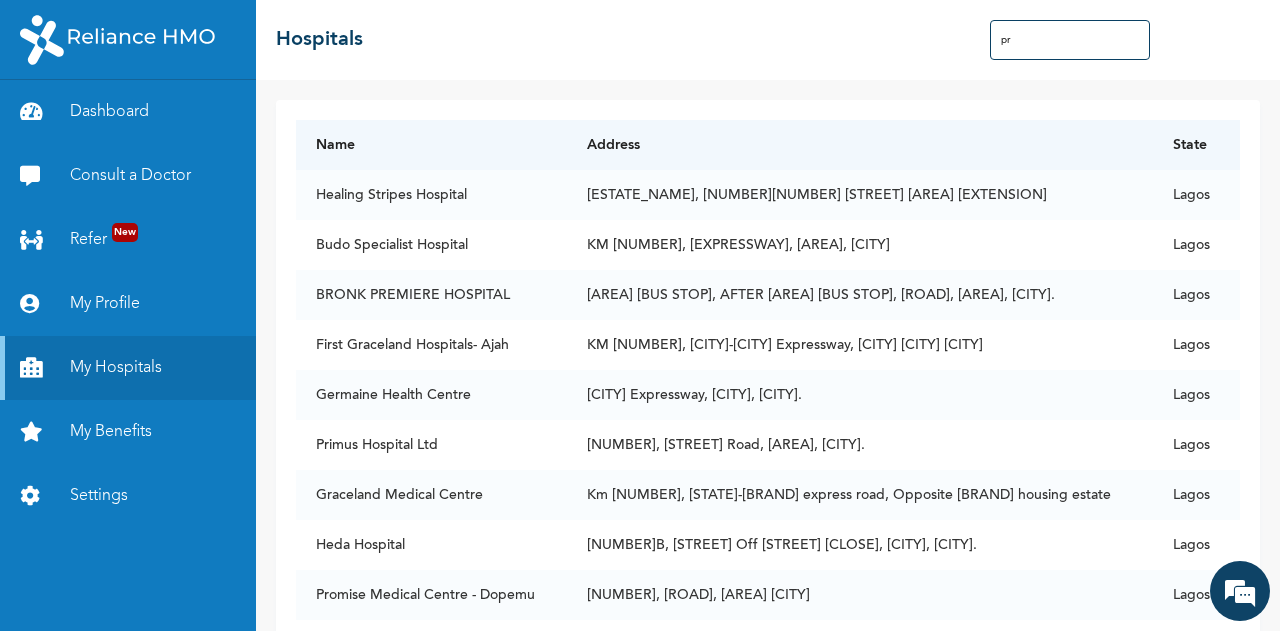 type on "p" 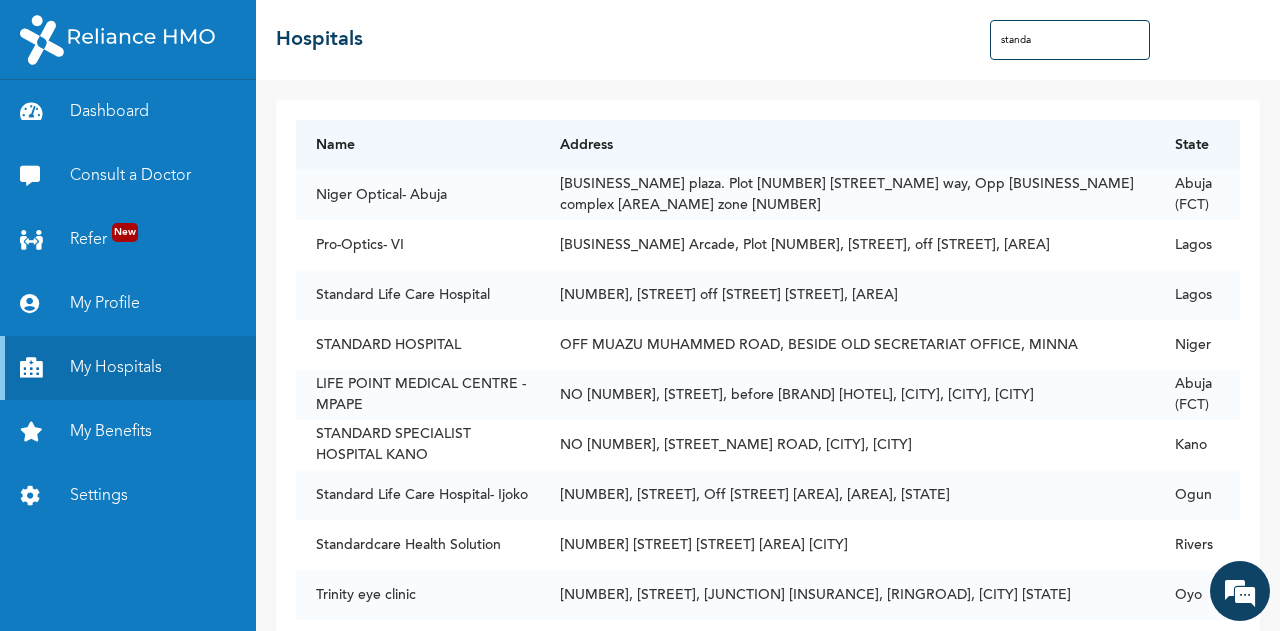 type on "standa" 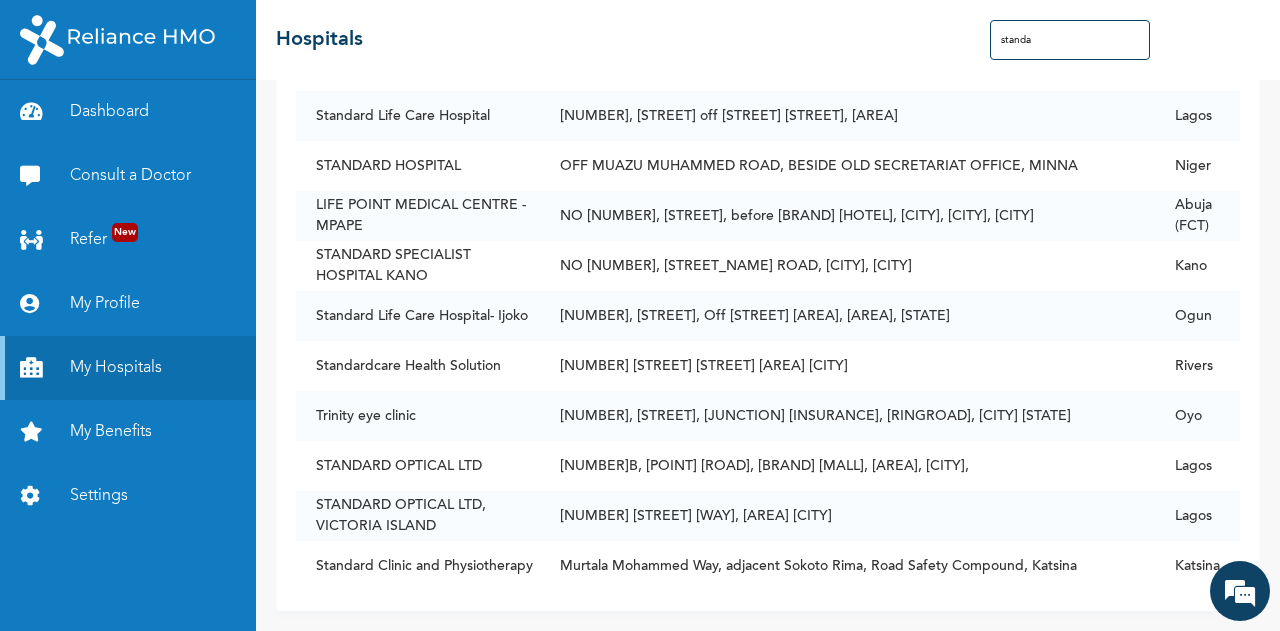 scroll, scrollTop: 194, scrollLeft: 0, axis: vertical 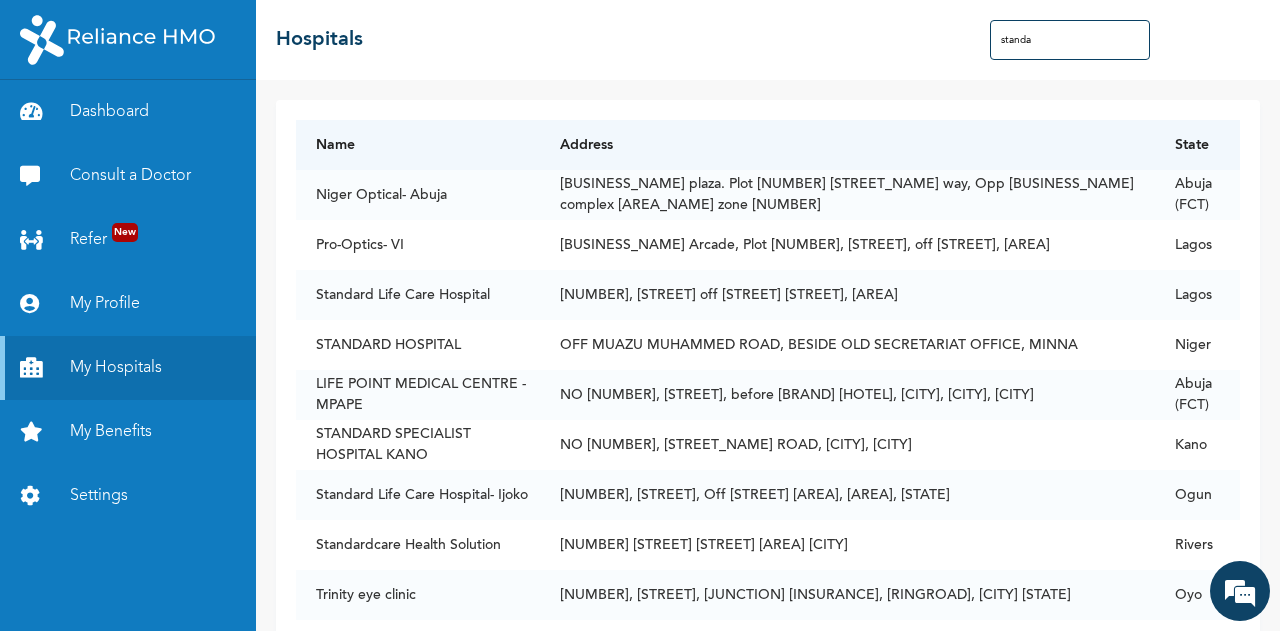 click on "standa" at bounding box center [1070, 40] 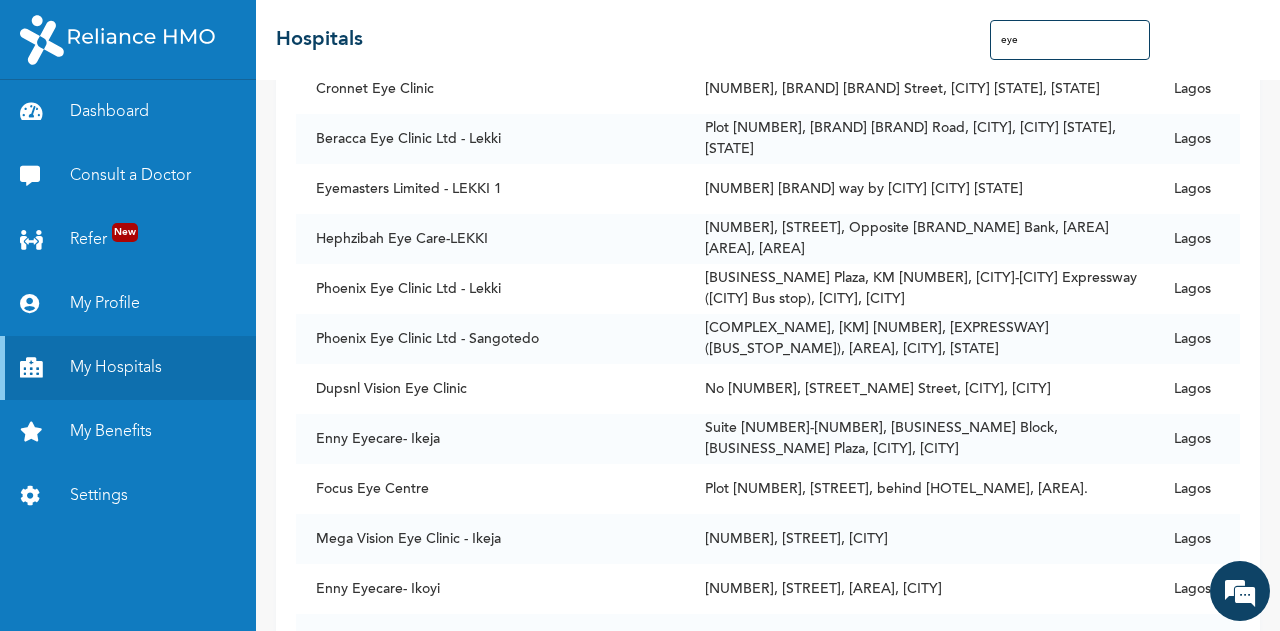 scroll, scrollTop: 280, scrollLeft: 0, axis: vertical 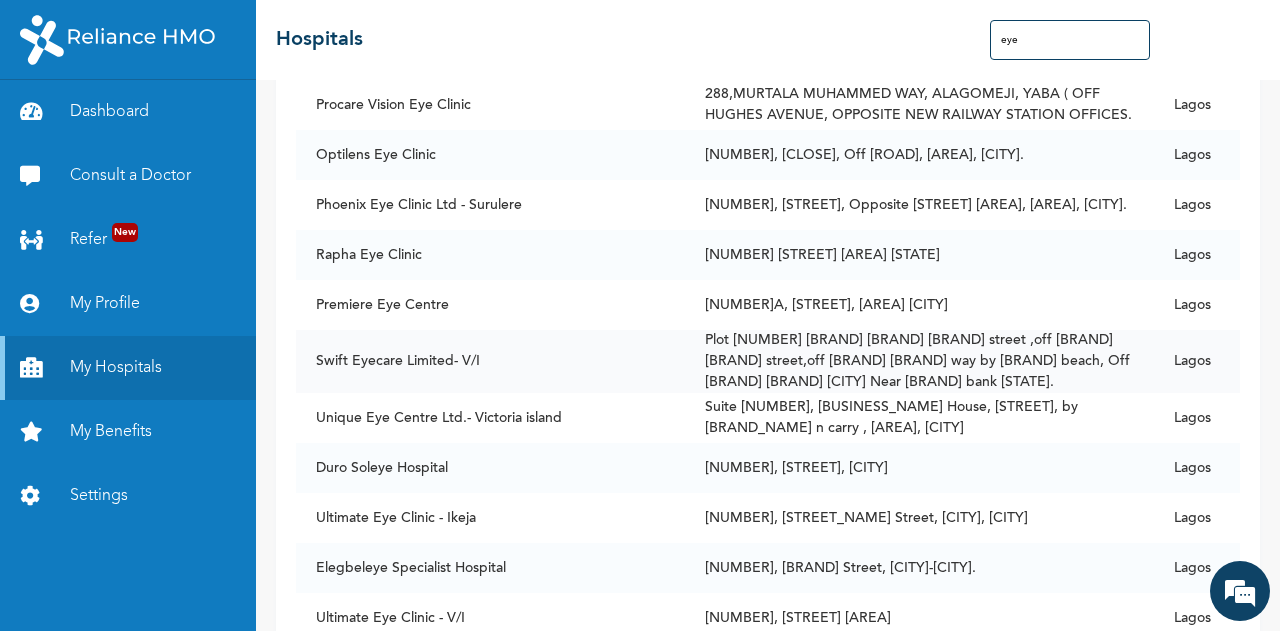 type on "eye" 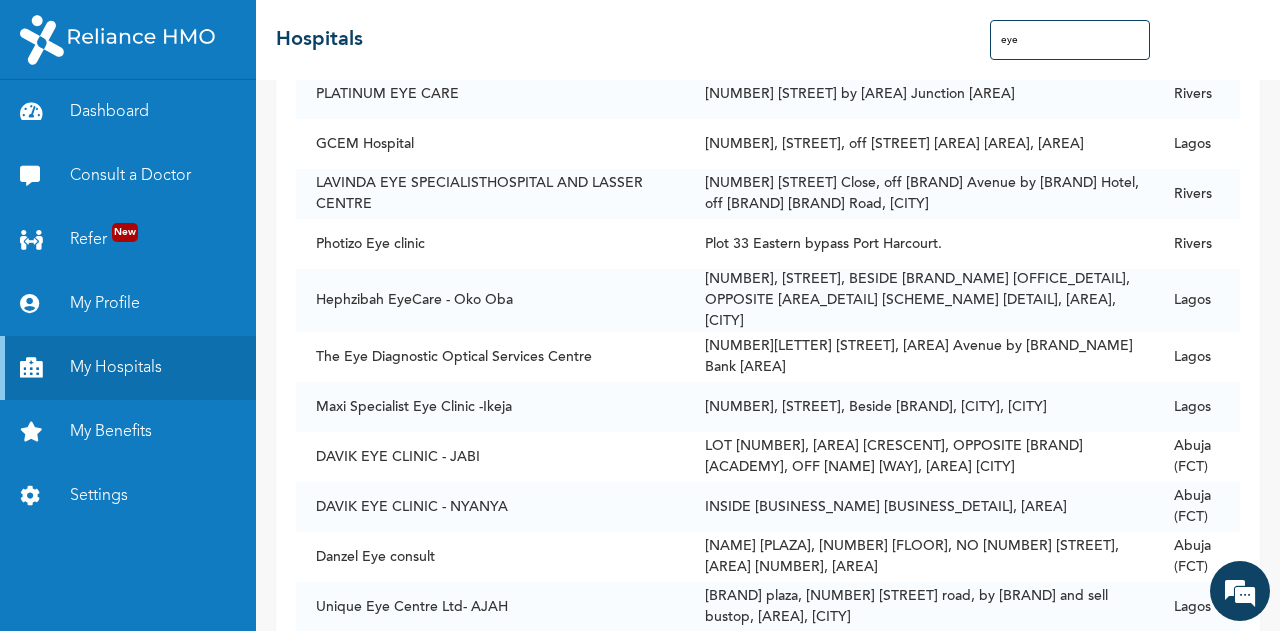 scroll, scrollTop: 5253, scrollLeft: 0, axis: vertical 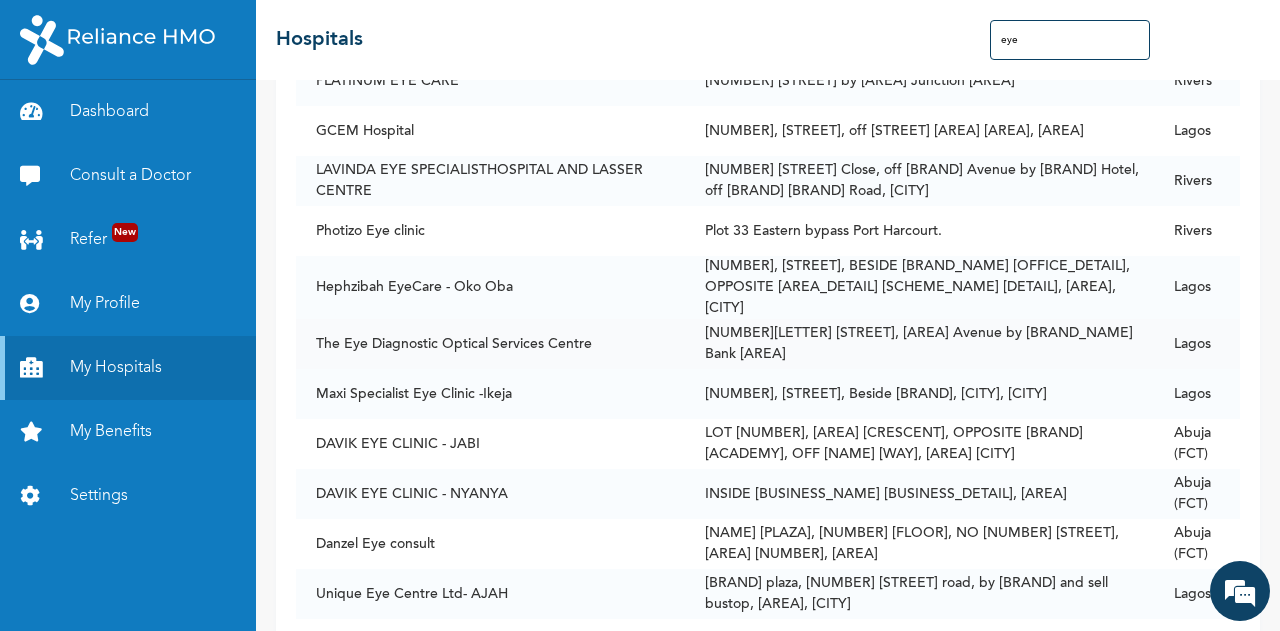 click on "The Eye Diagnostic Optical Services Centre" at bounding box center [490, 344] 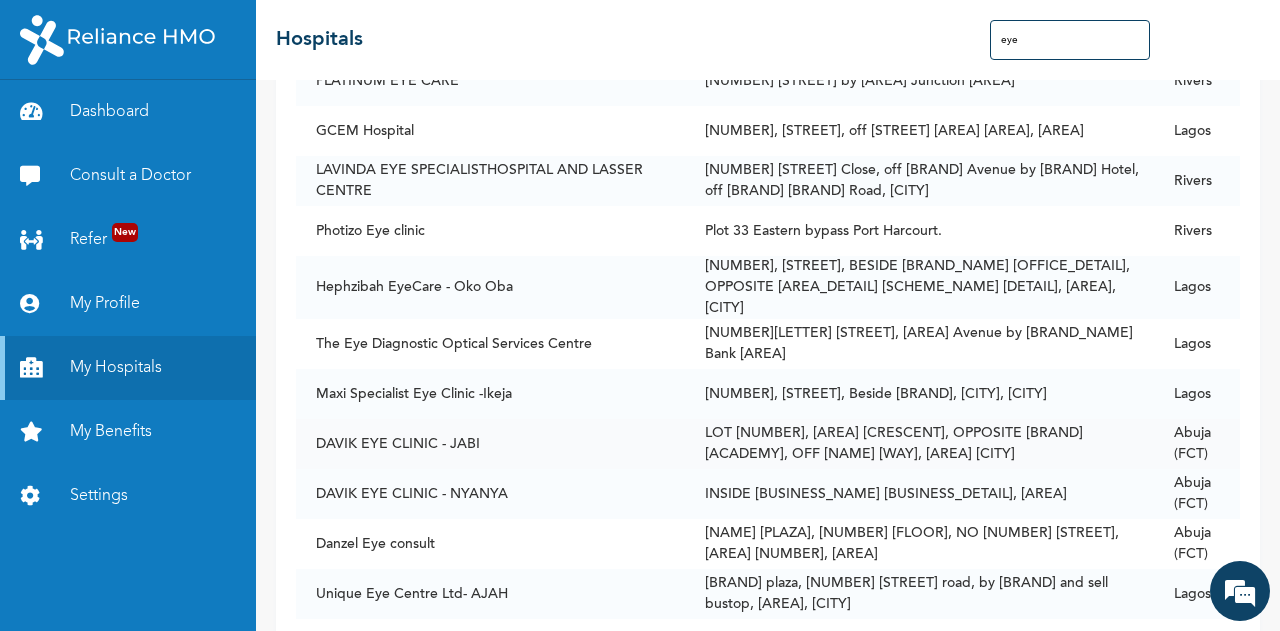 click on "DAVIK EYE CLINIC - JABI" at bounding box center (490, 444) 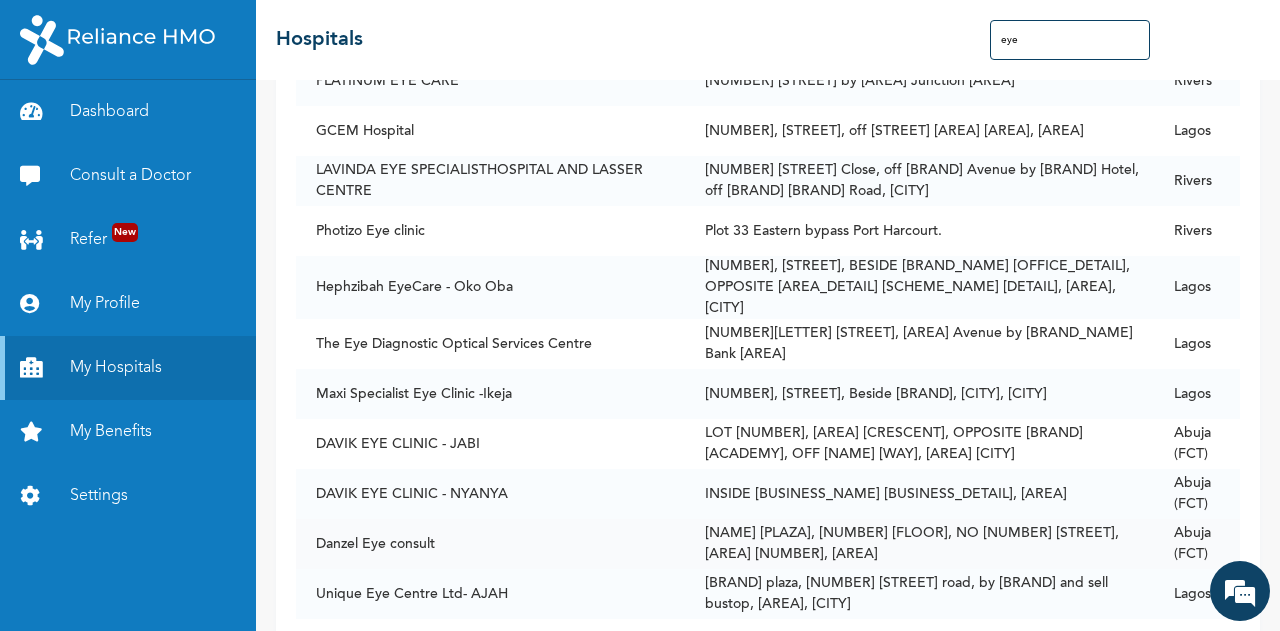 click on "Danzel Eye consult" at bounding box center (490, 544) 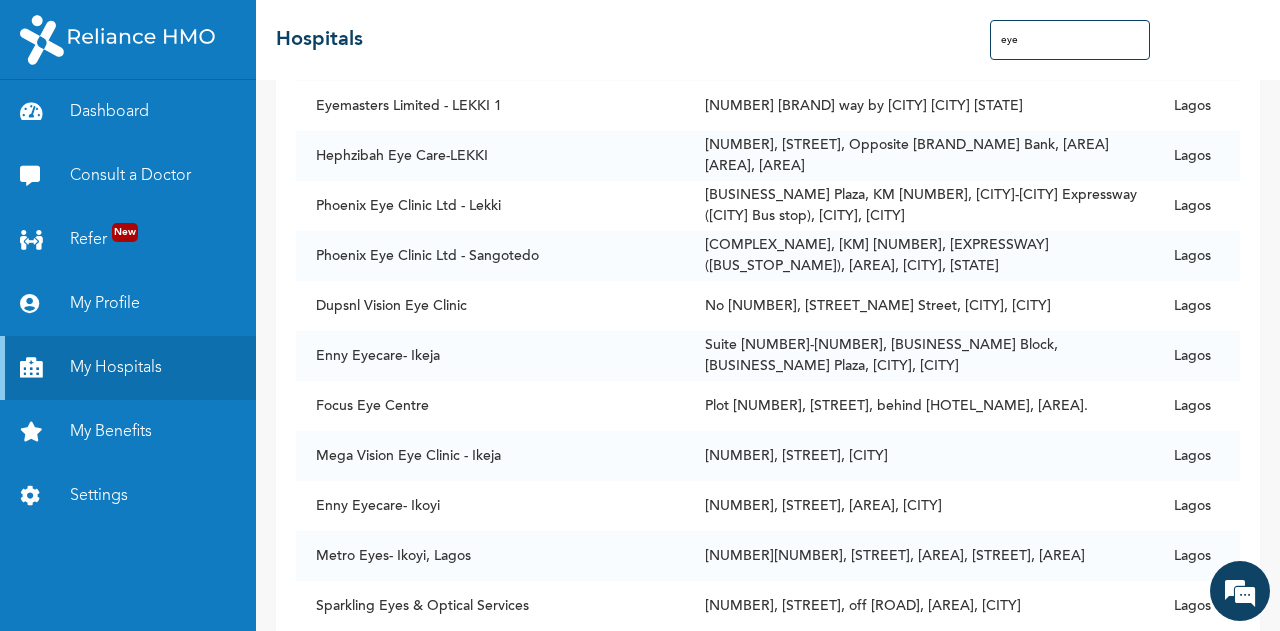 scroll, scrollTop: 0, scrollLeft: 0, axis: both 